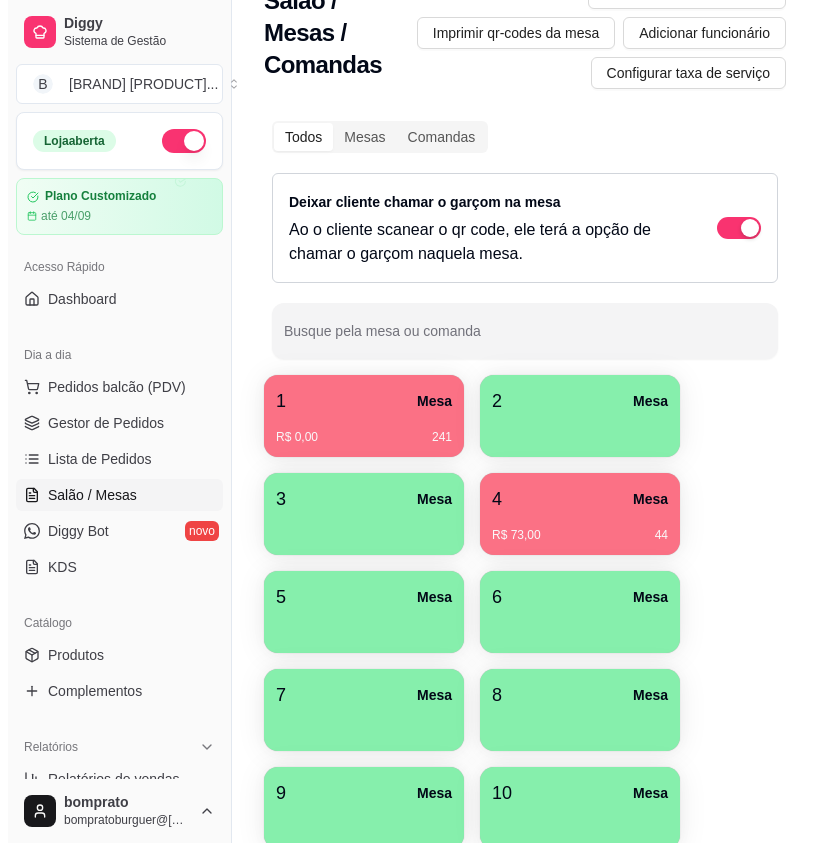 scroll, scrollTop: 0, scrollLeft: 0, axis: both 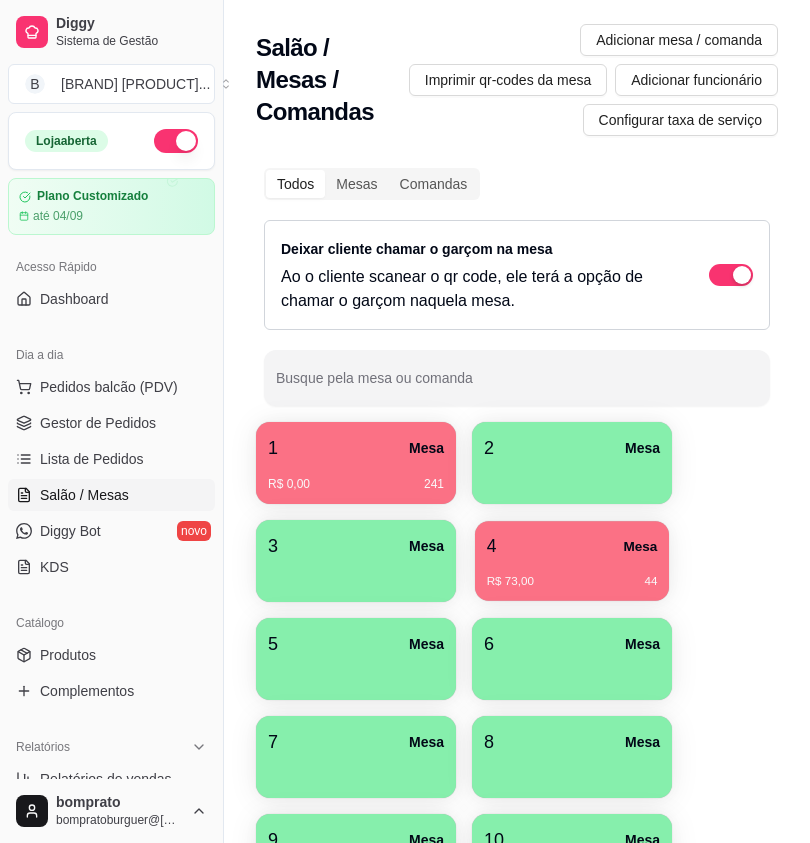 click on "R$ 73,00" at bounding box center (510, 582) 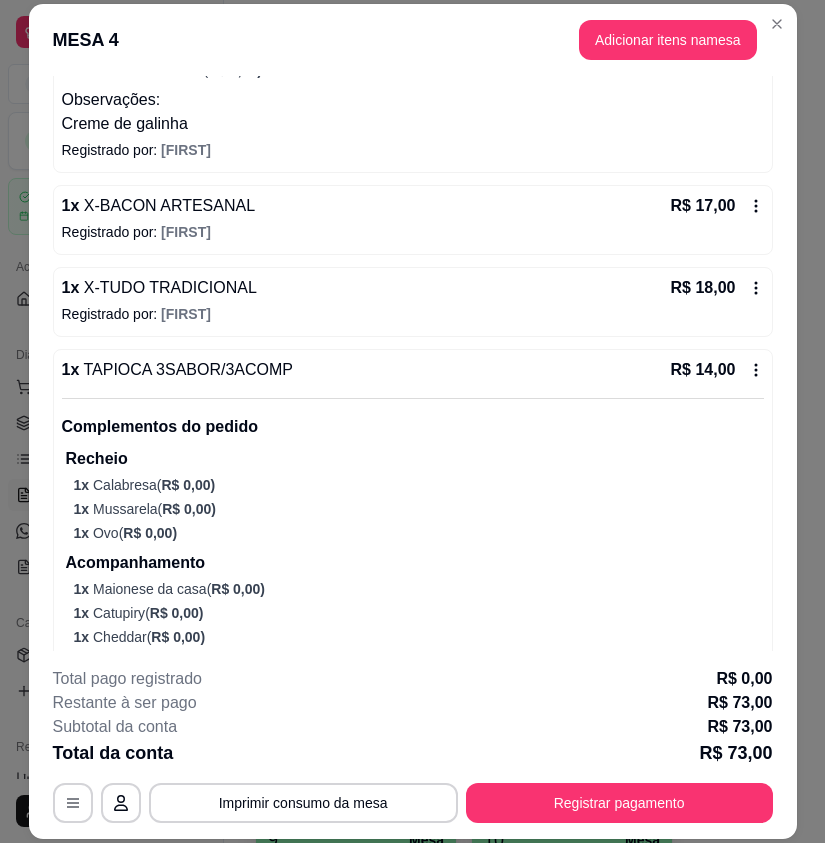 scroll, scrollTop: 558, scrollLeft: 0, axis: vertical 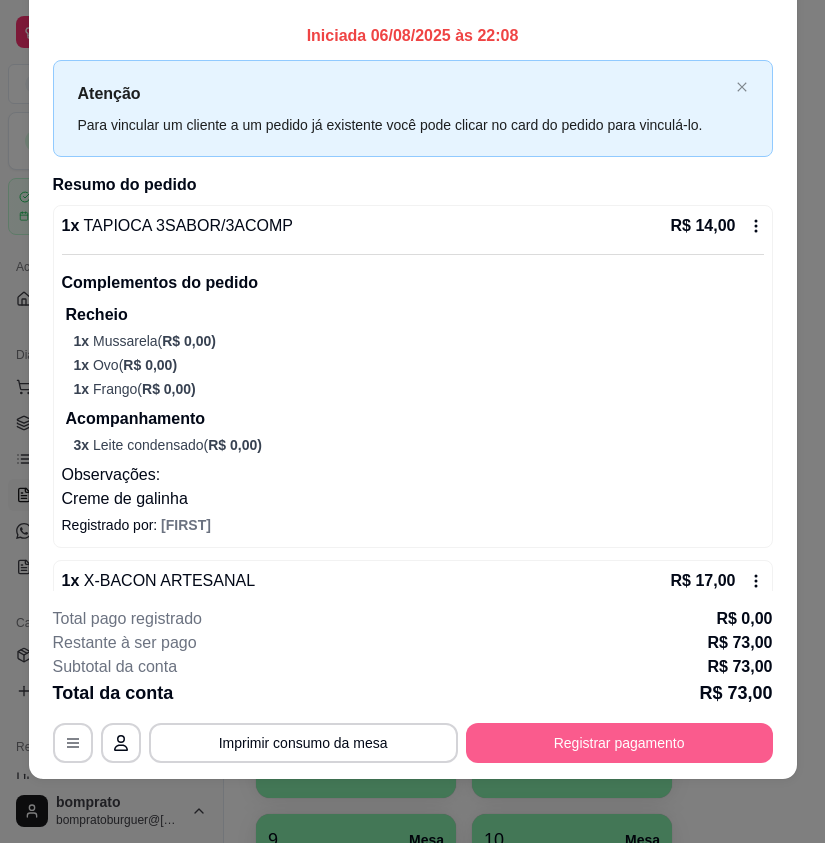 click on "Registrar pagamento" at bounding box center [619, 743] 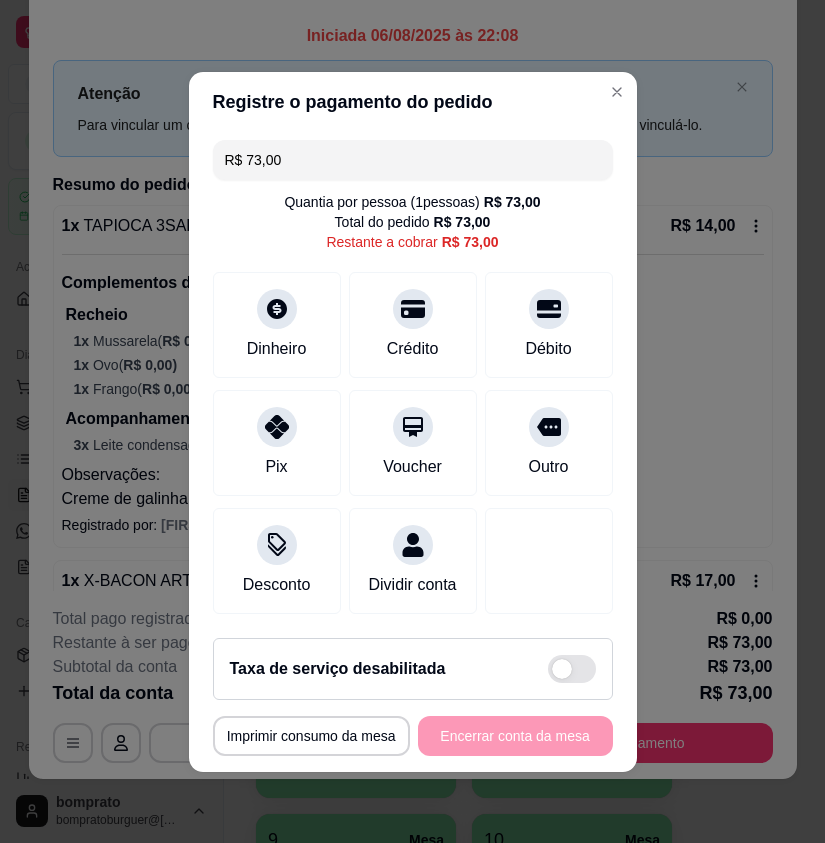 drag, startPoint x: 281, startPoint y: 148, endPoint x: 164, endPoint y: 151, distance: 117.03845 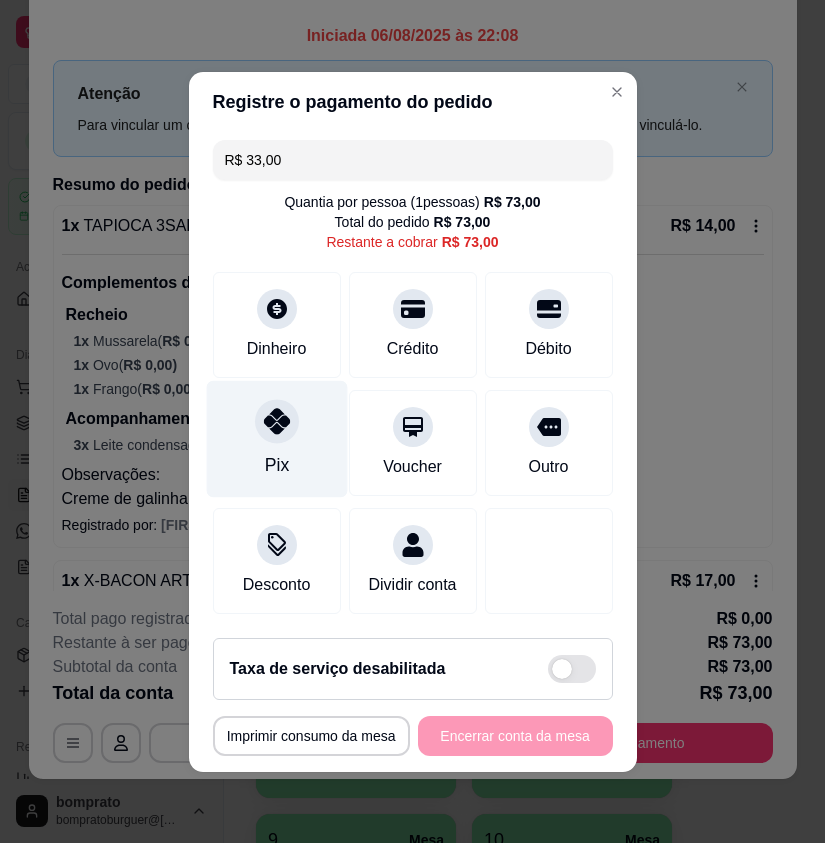 click at bounding box center (277, 421) 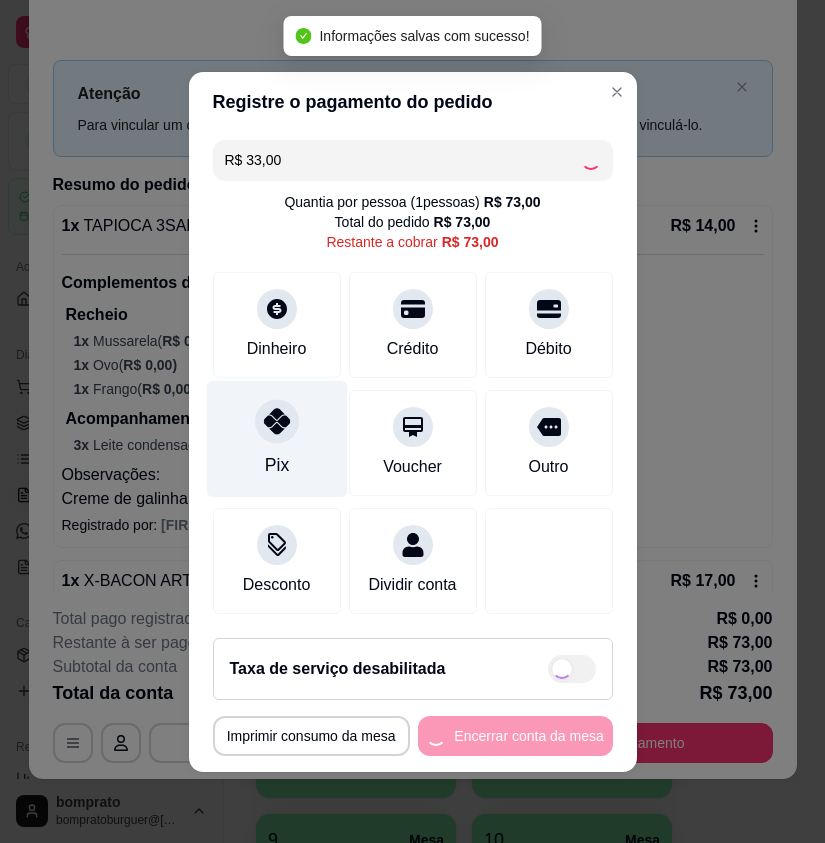 type on "R$ 40,00" 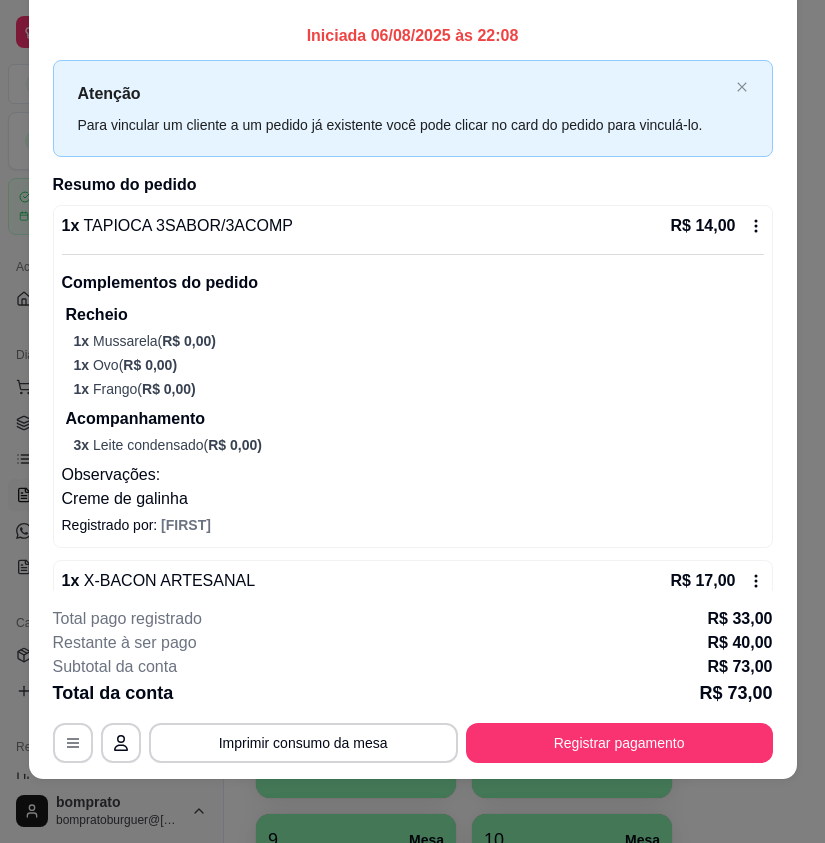 scroll, scrollTop: 400, scrollLeft: 0, axis: vertical 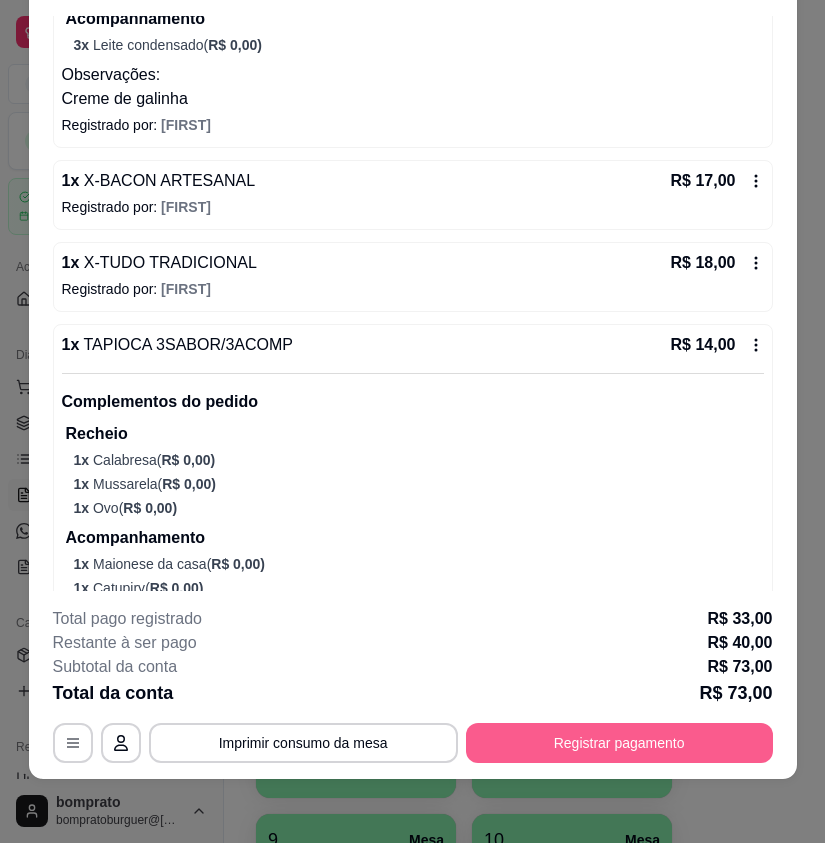 click on "Registrar pagamento" at bounding box center [619, 743] 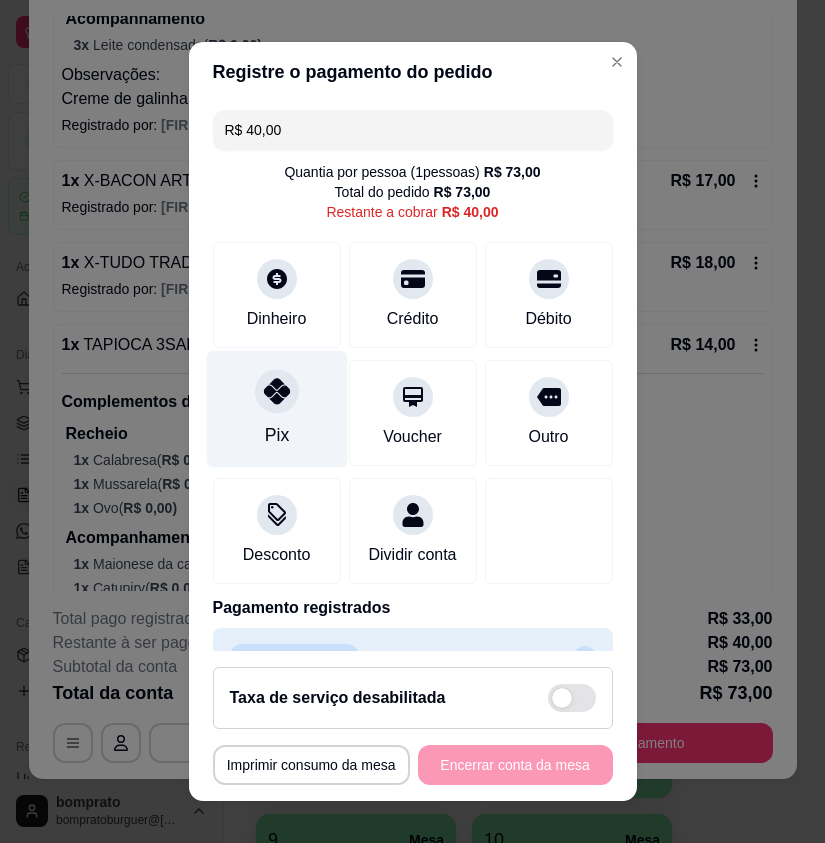 click on "Pix" at bounding box center [276, 409] 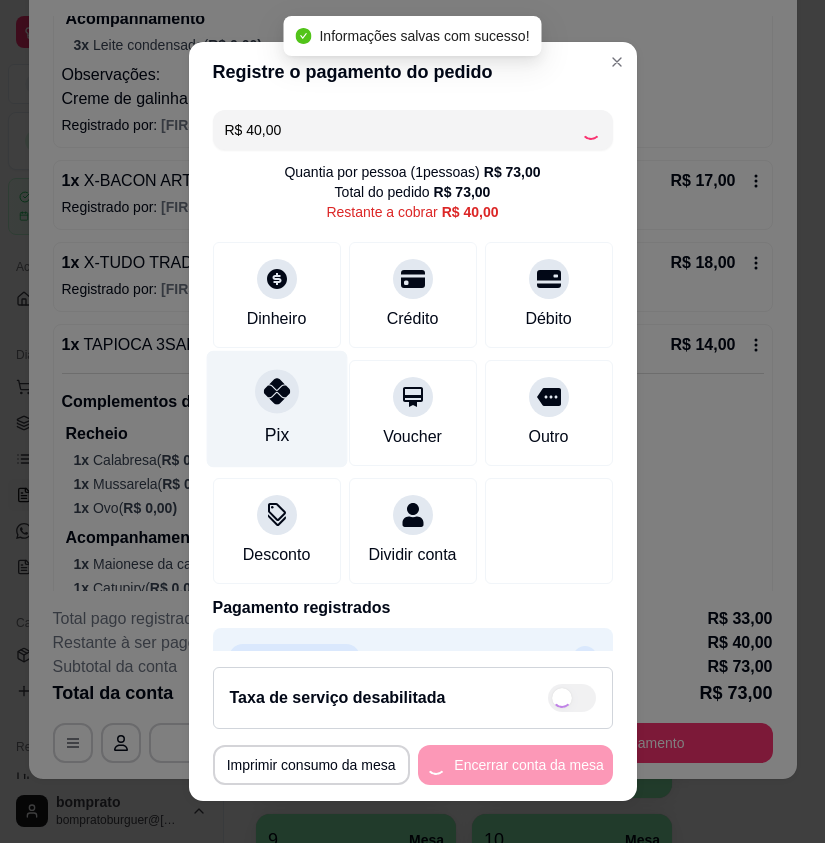 type on "R$ 0,00" 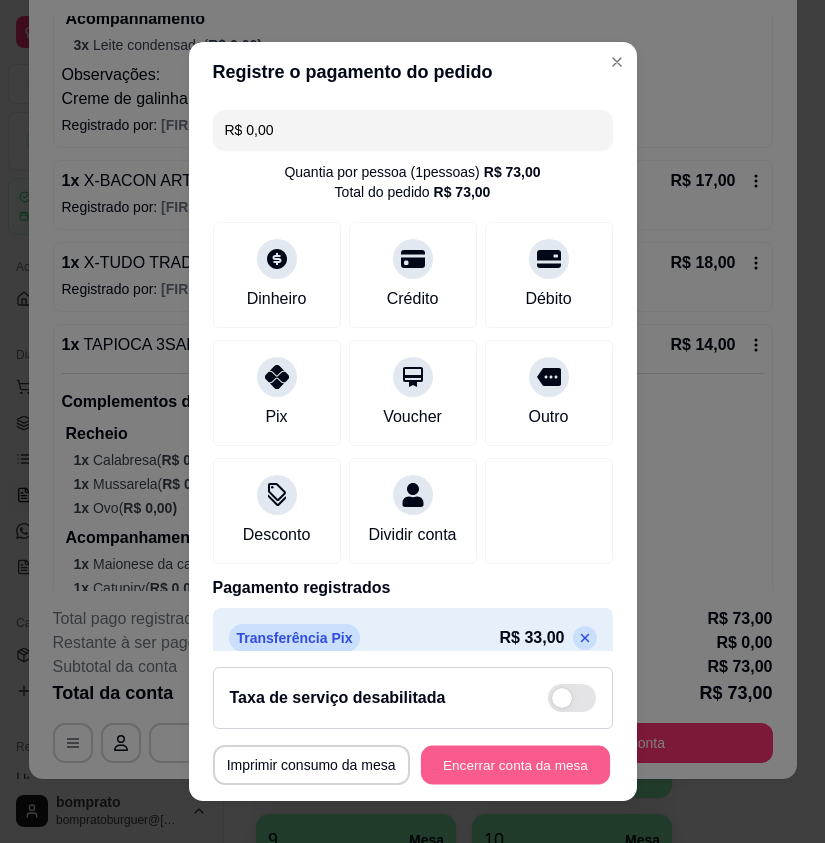 click on "Encerrar conta da mesa" at bounding box center (515, 764) 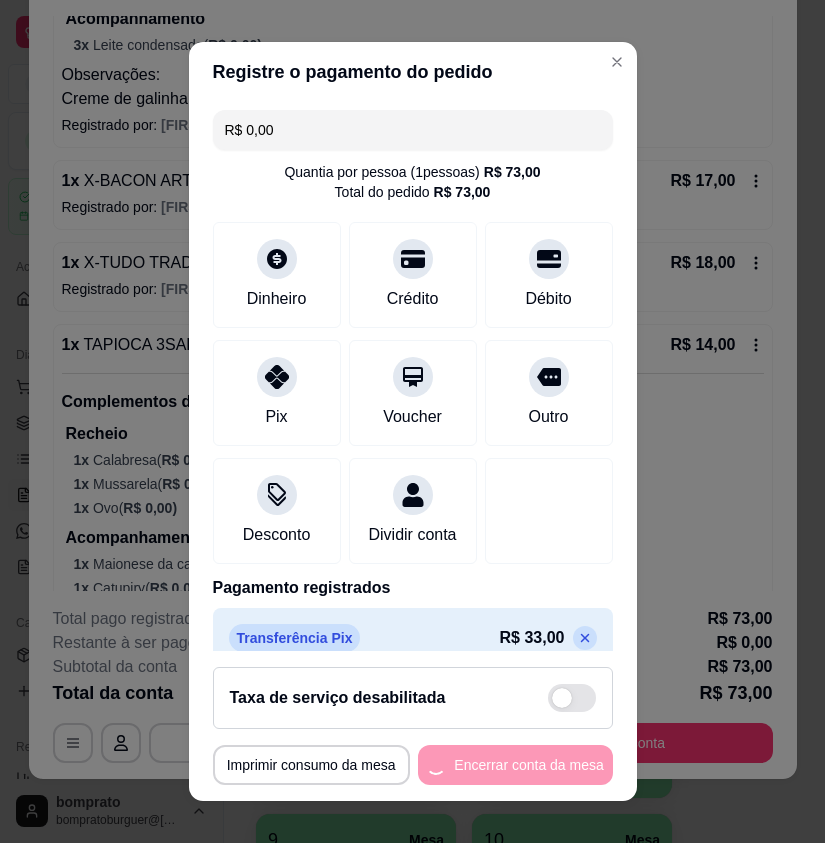 scroll, scrollTop: 0, scrollLeft: 0, axis: both 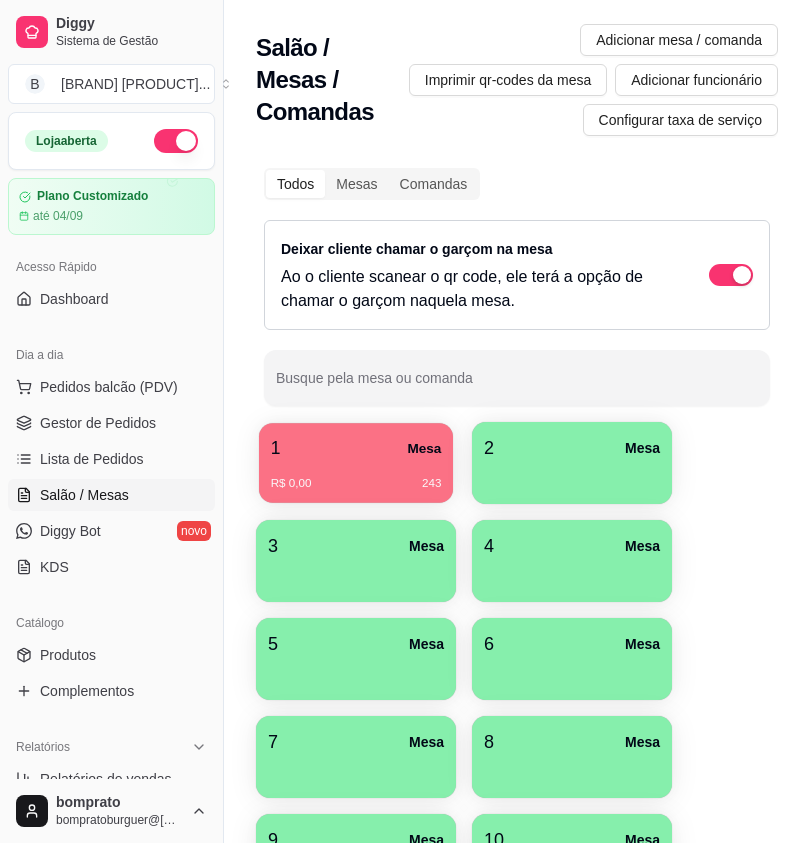 click on "1 Mesa" at bounding box center [356, 448] 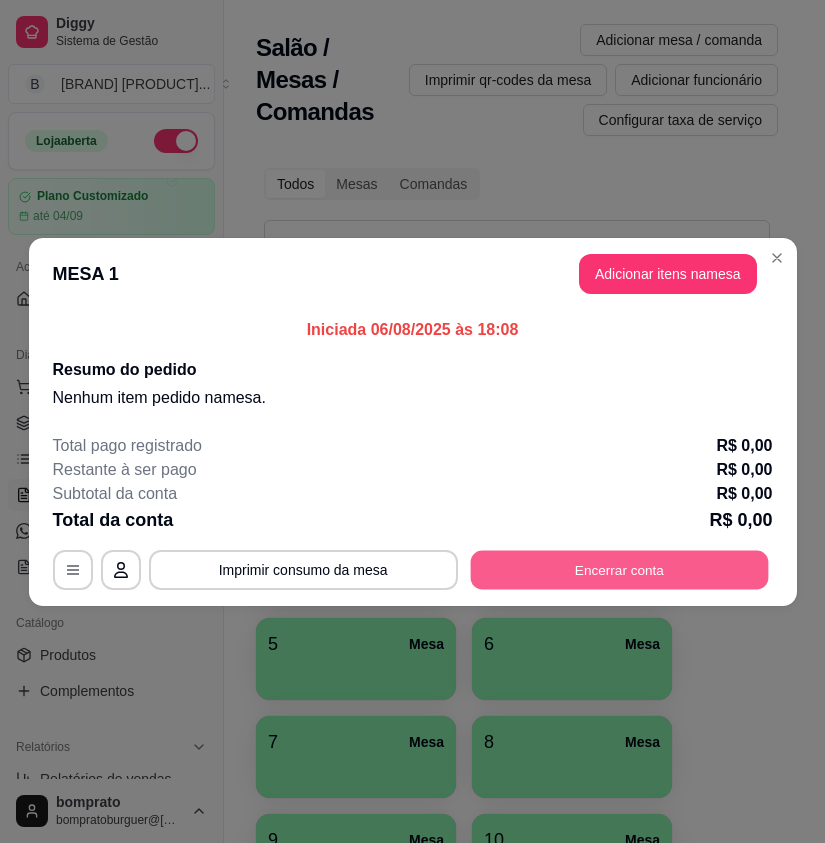 click on "Encerrar conta" at bounding box center (619, 569) 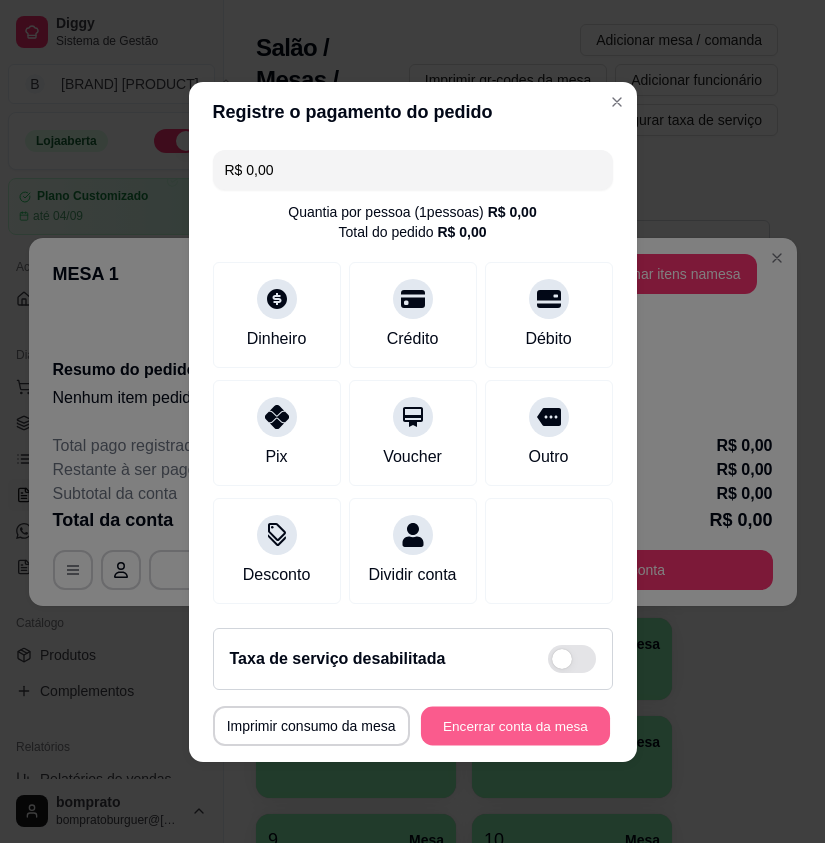 click on "Encerrar conta da mesa" at bounding box center [515, 725] 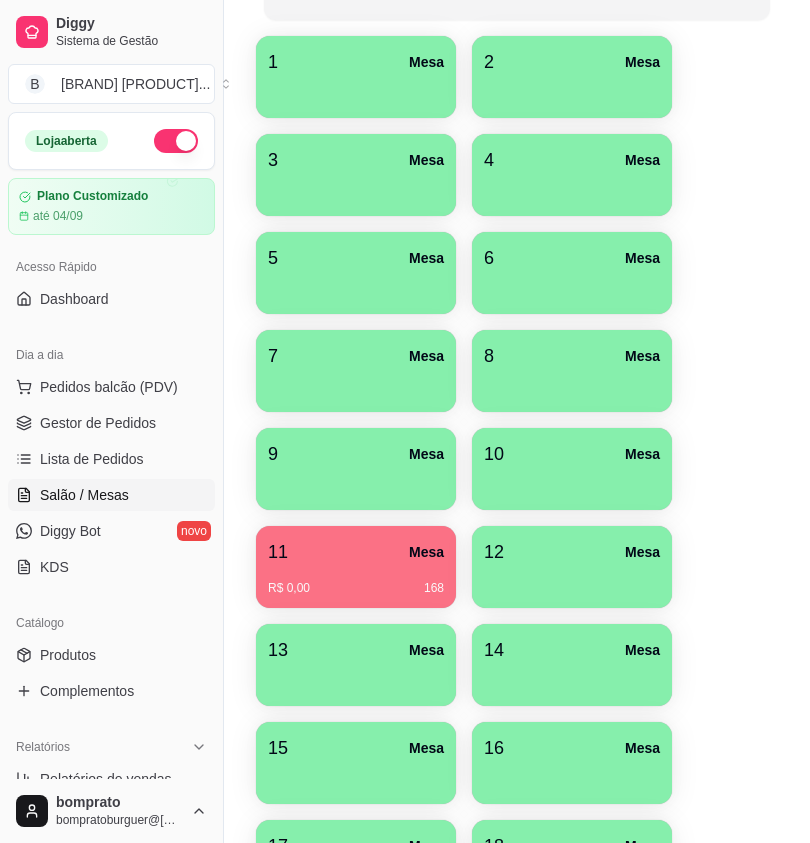 scroll, scrollTop: 400, scrollLeft: 0, axis: vertical 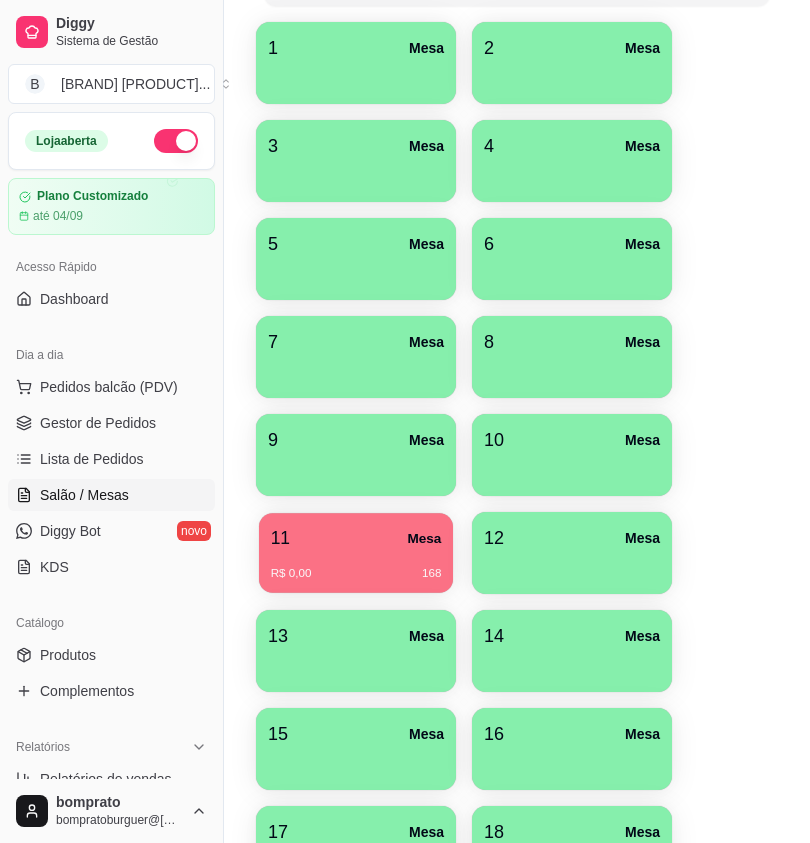 click on "11 Mesa" at bounding box center (356, 538) 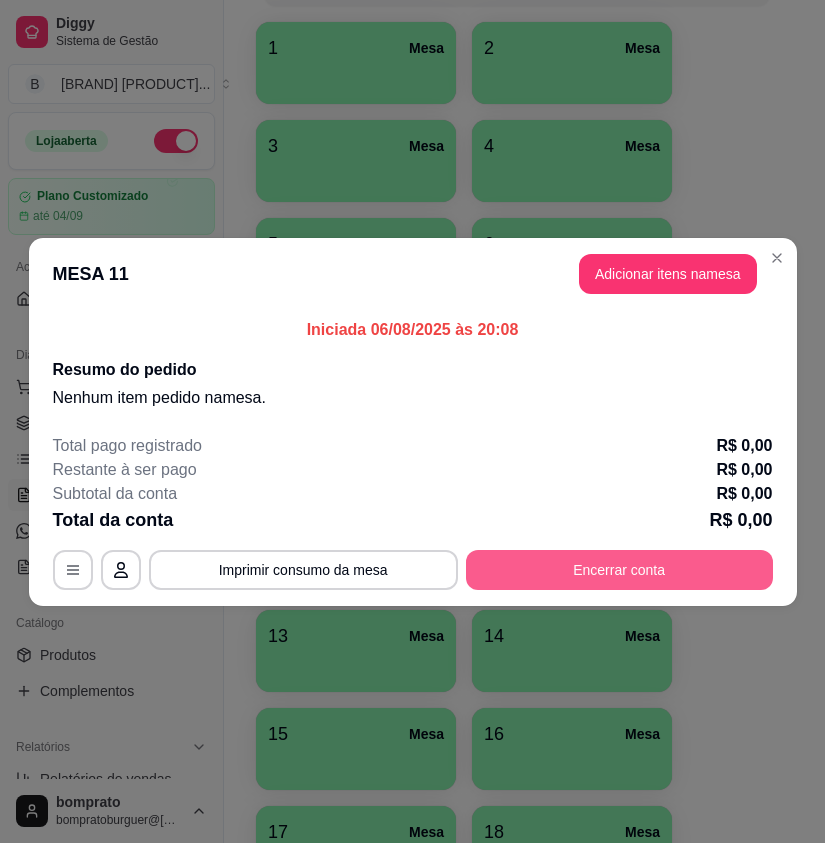 click on "Encerrar conta" at bounding box center [619, 570] 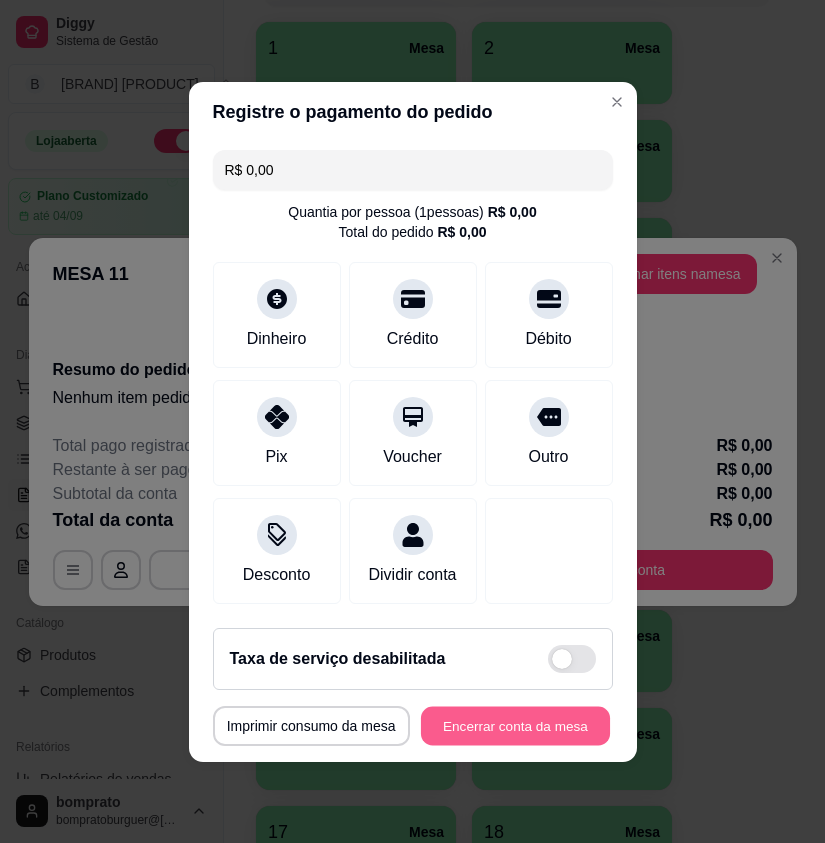 click on "Encerrar conta da mesa" at bounding box center (515, 725) 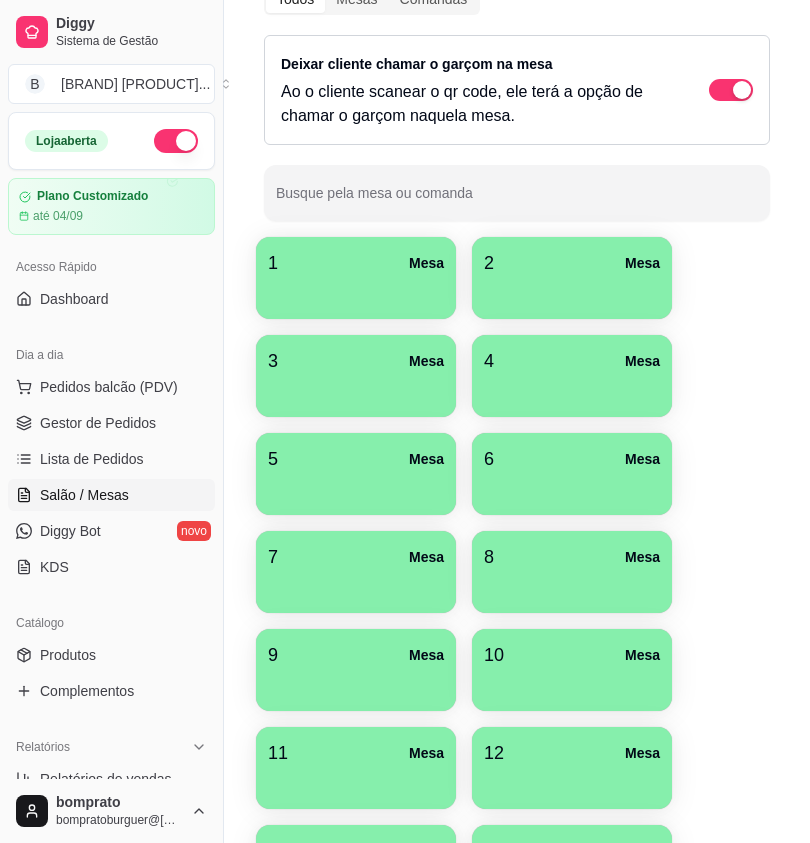 scroll, scrollTop: 0, scrollLeft: 0, axis: both 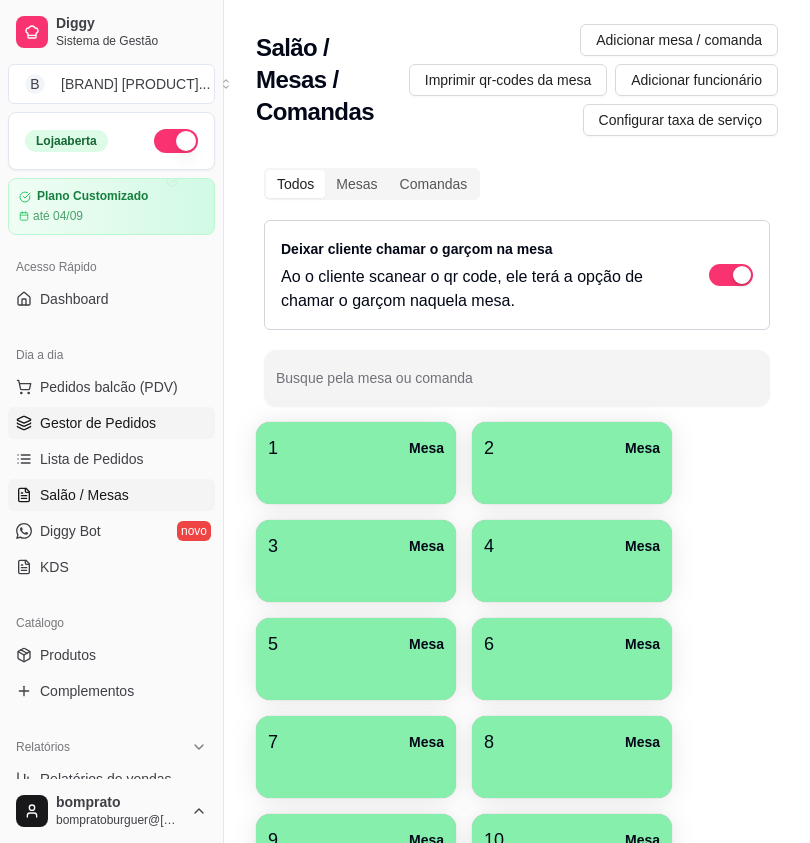 click on "Gestor de Pedidos" at bounding box center (98, 423) 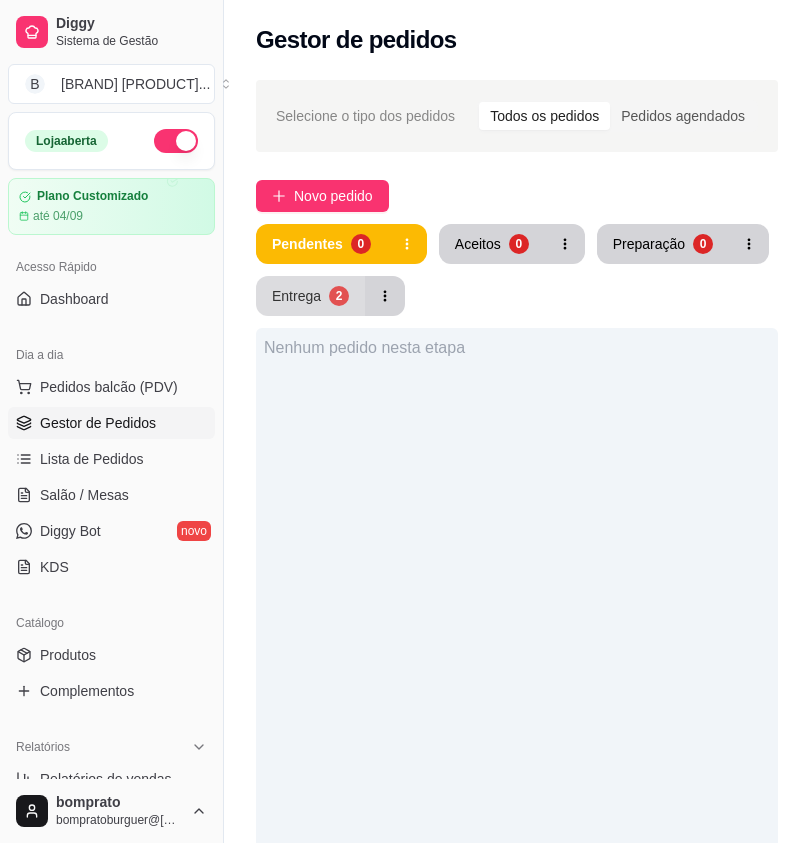 click on "Entrega 2" at bounding box center [310, 296] 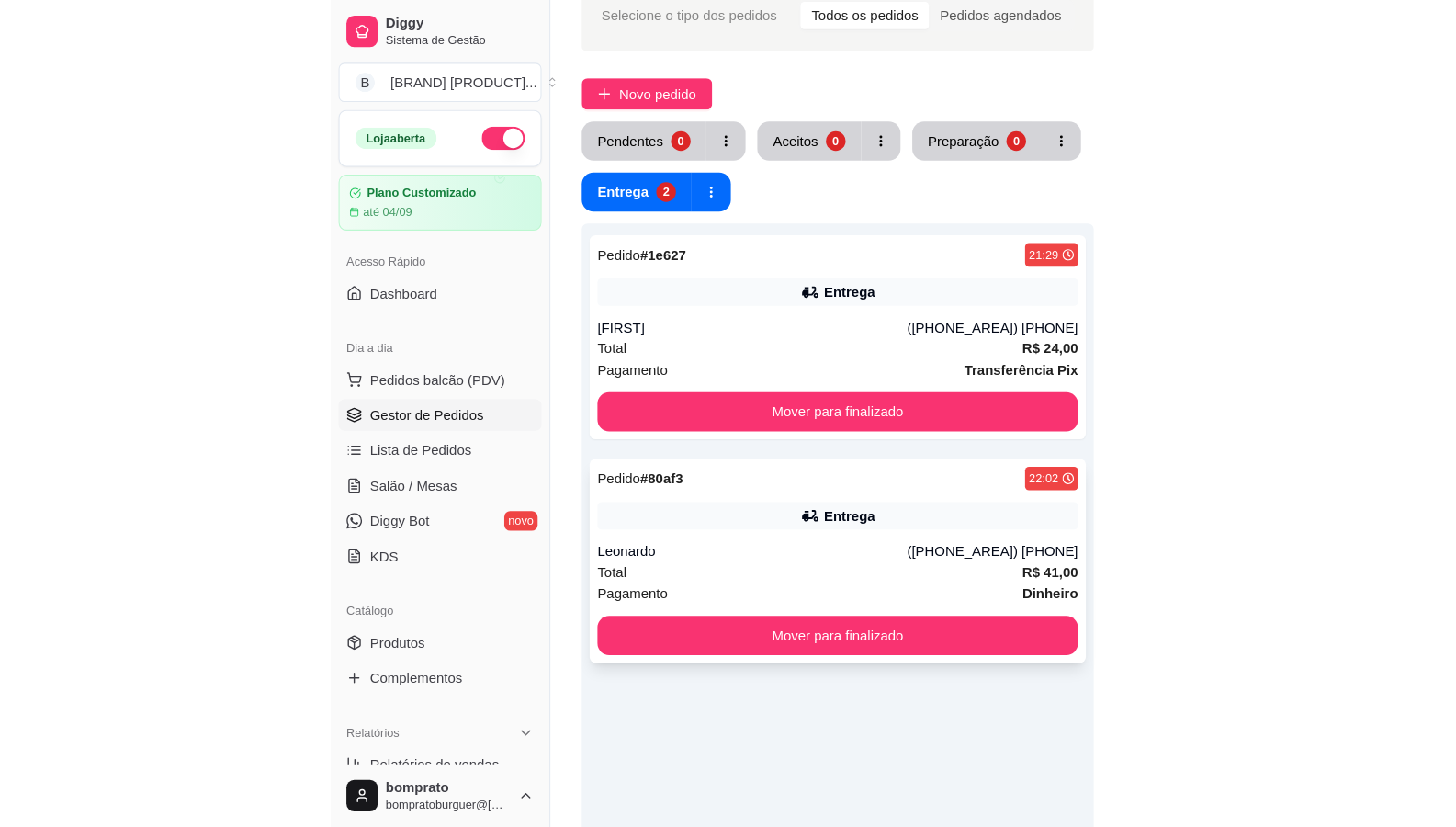 scroll, scrollTop: 0, scrollLeft: 0, axis: both 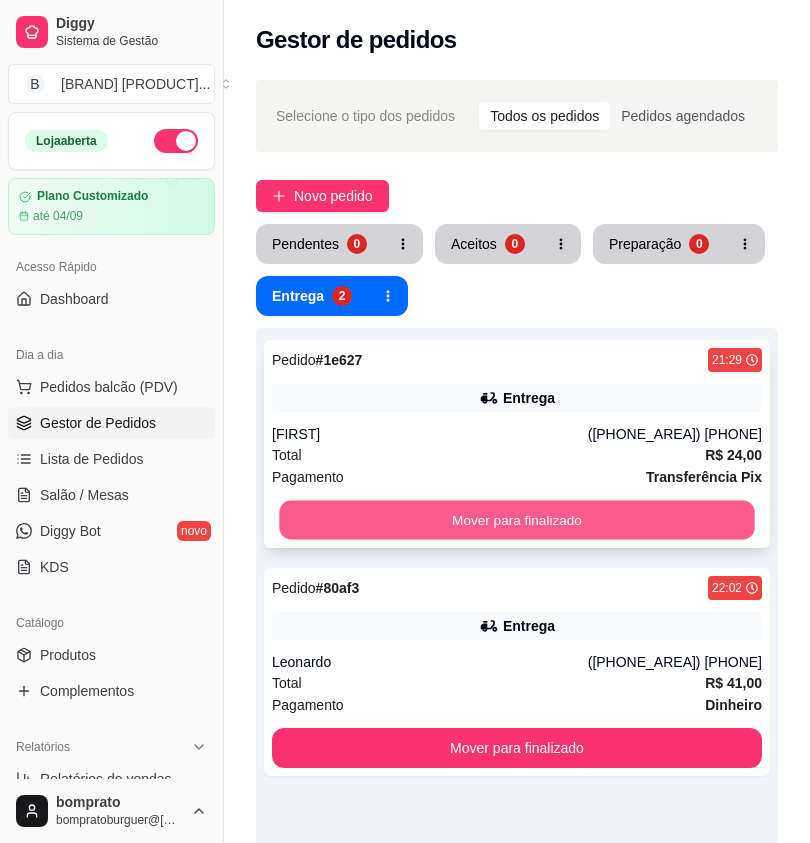 click on "Mover para finalizado" at bounding box center (516, 520) 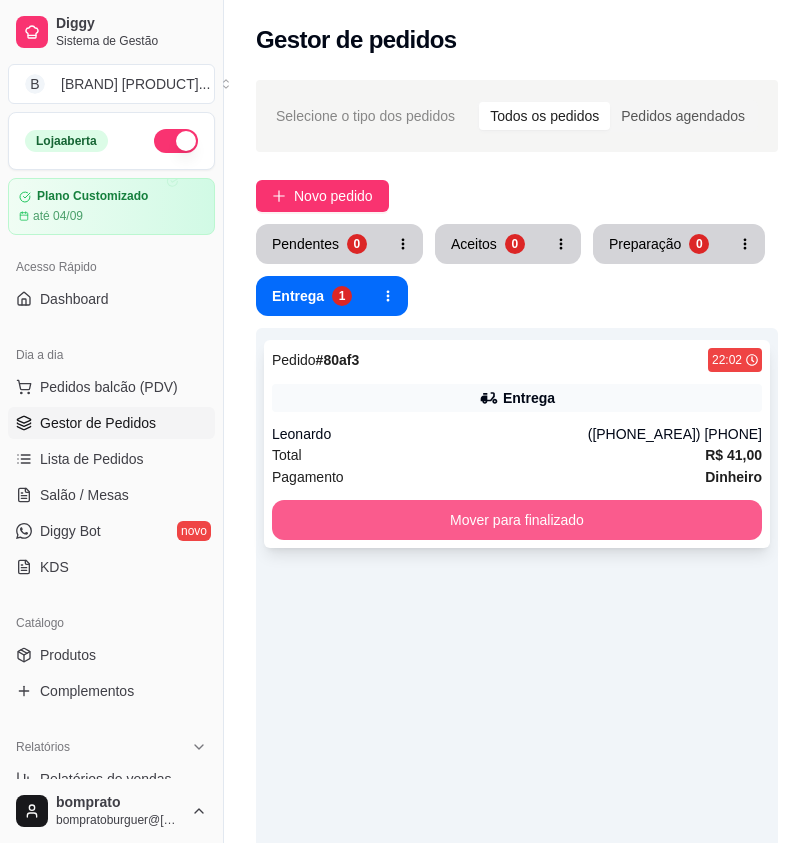 click on "Mover para finalizado" at bounding box center (517, 520) 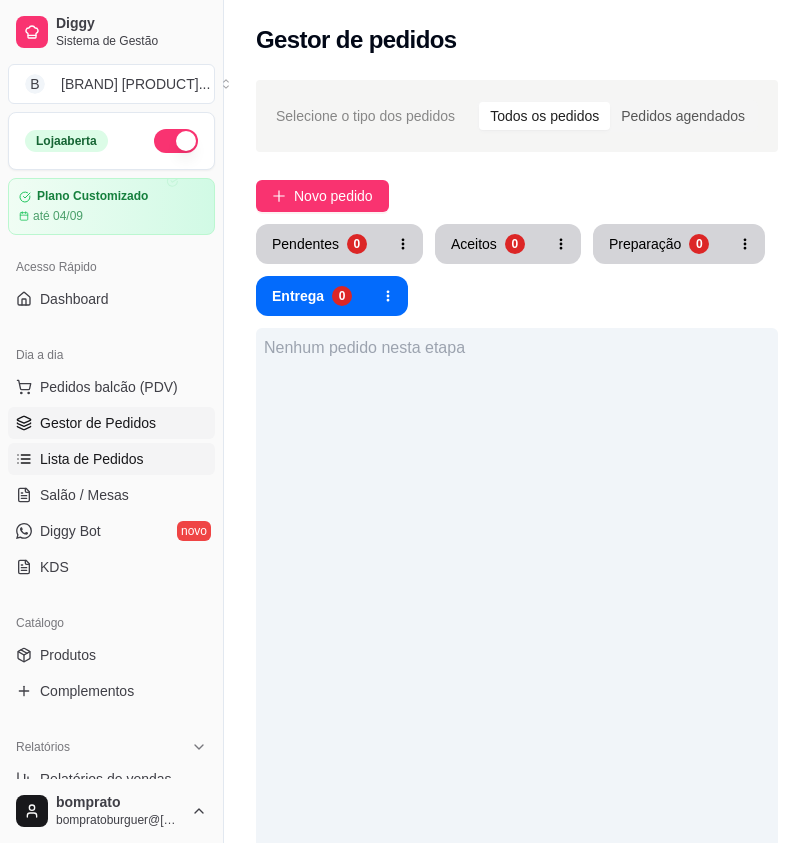 click on "Lista de Pedidos" at bounding box center (111, 459) 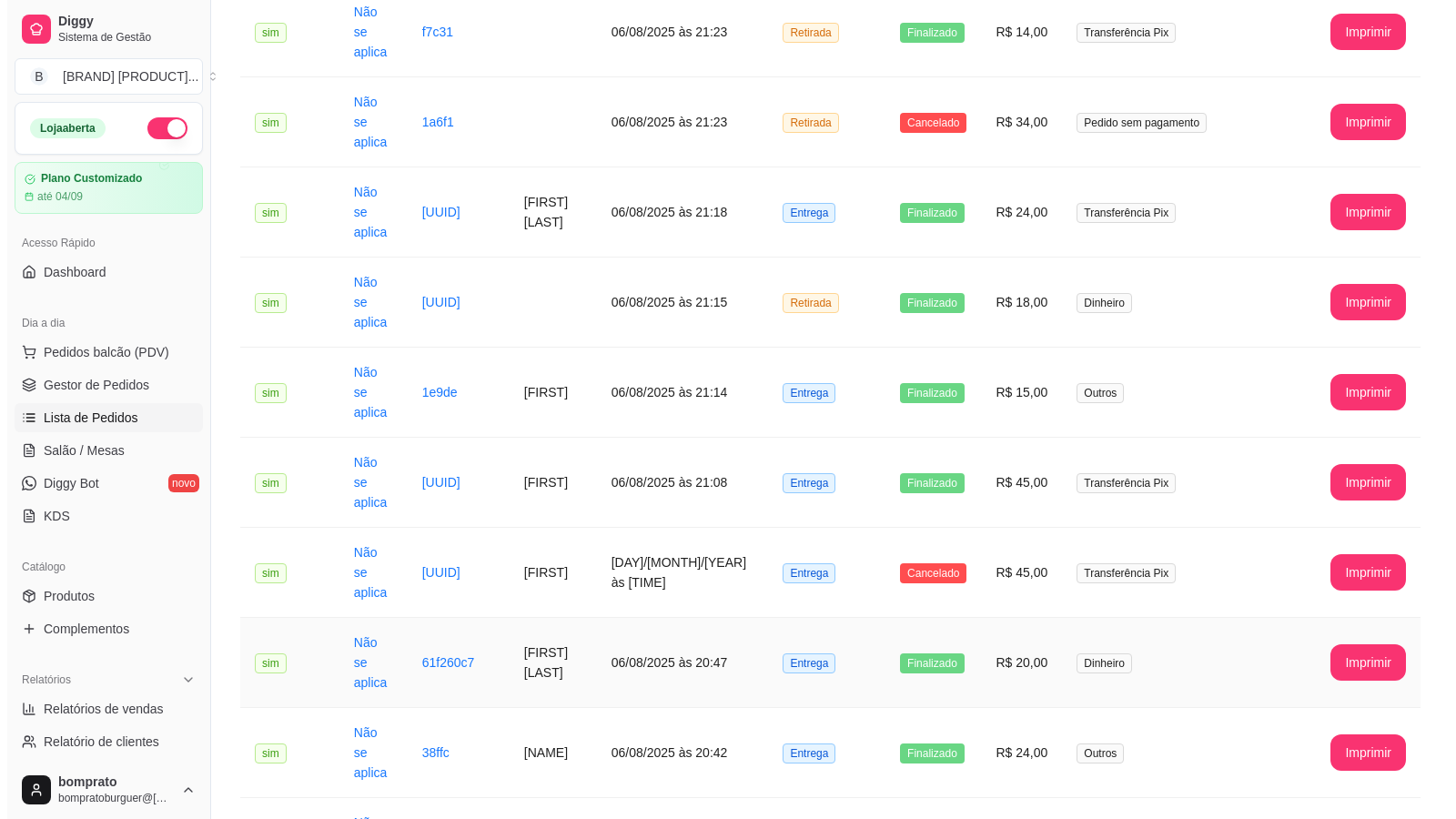 scroll, scrollTop: 910, scrollLeft: 0, axis: vertical 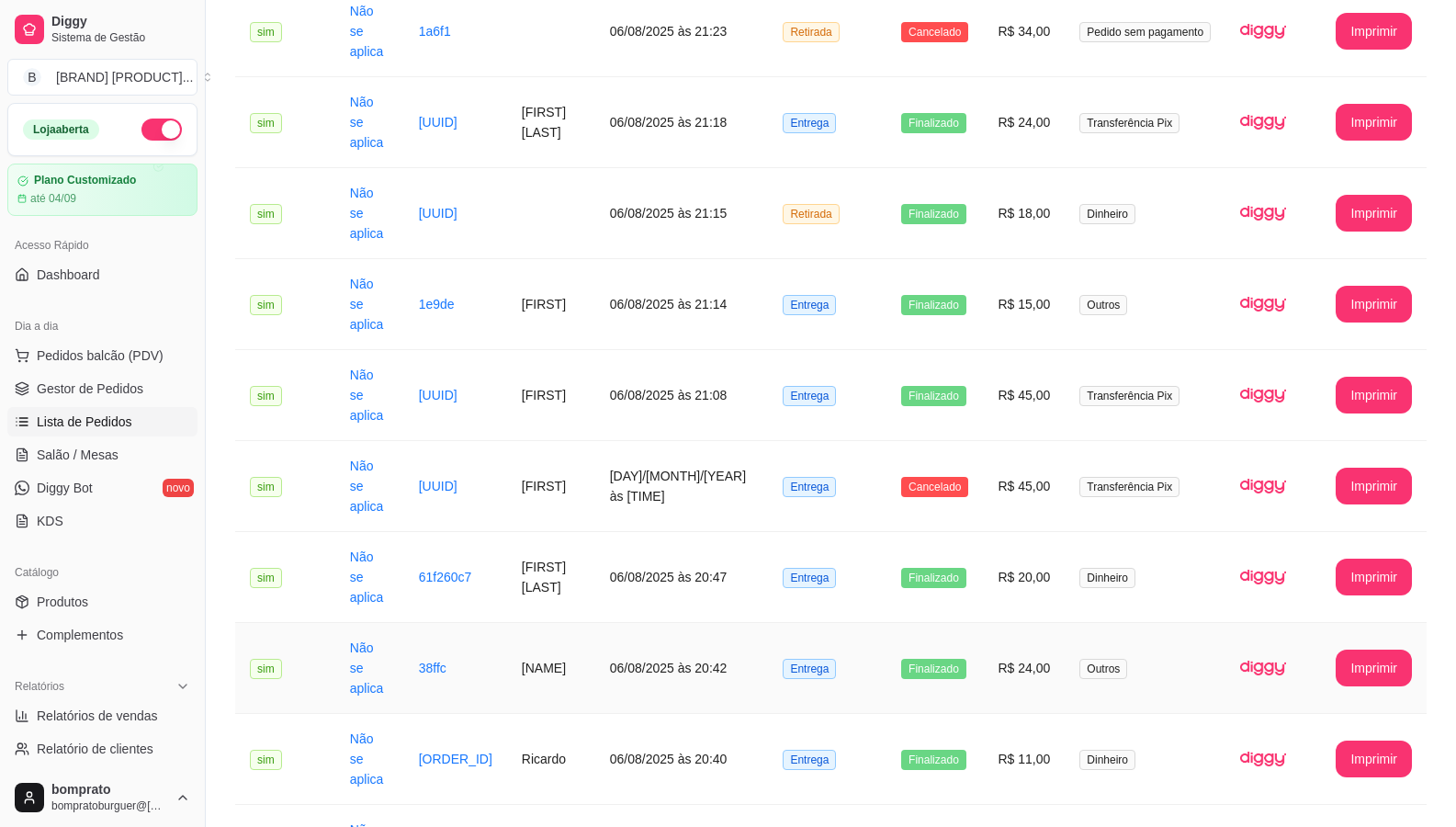 click on "R$ 24,00" at bounding box center (1023, 668) 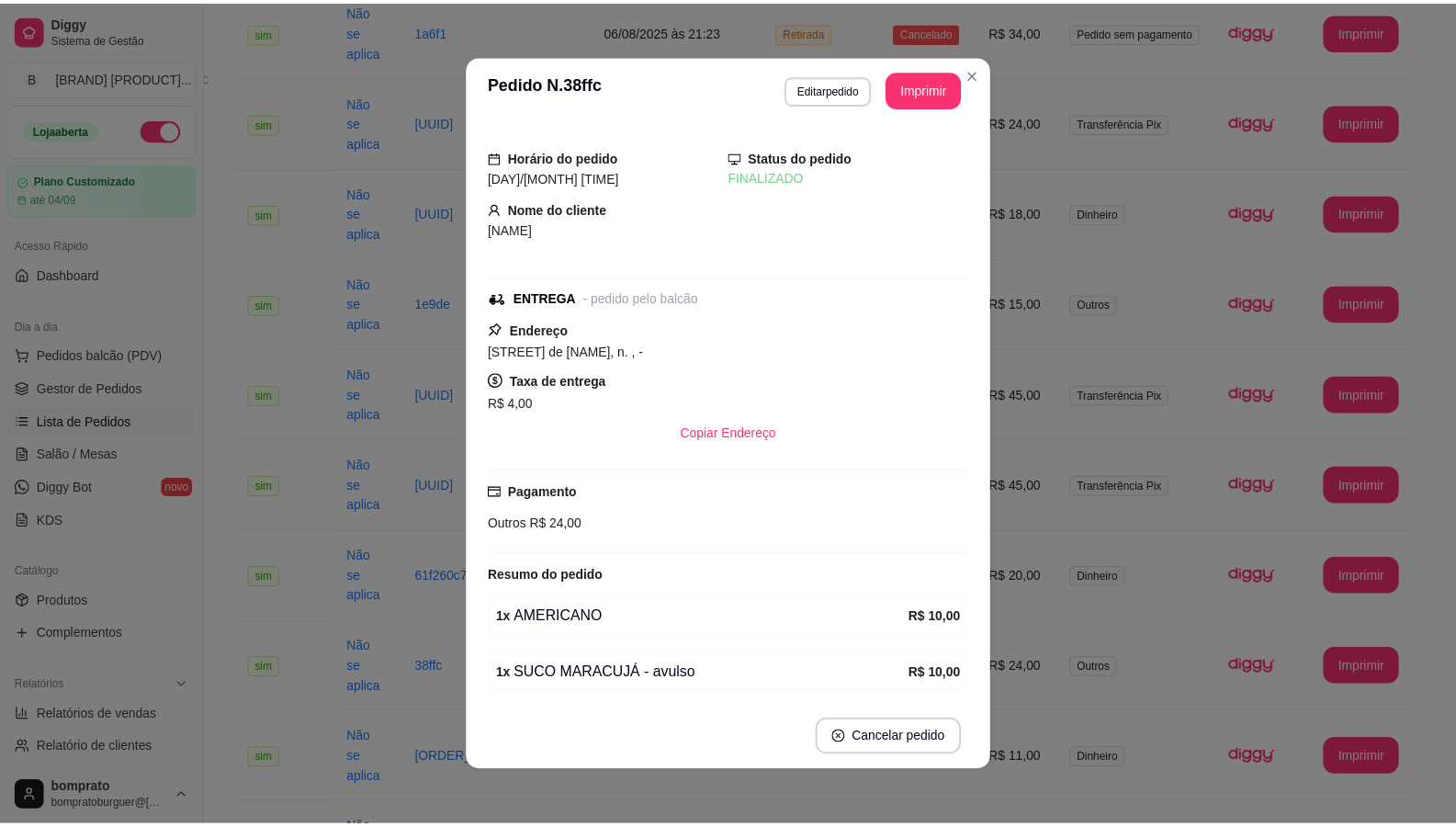 scroll, scrollTop: 67, scrollLeft: 0, axis: vertical 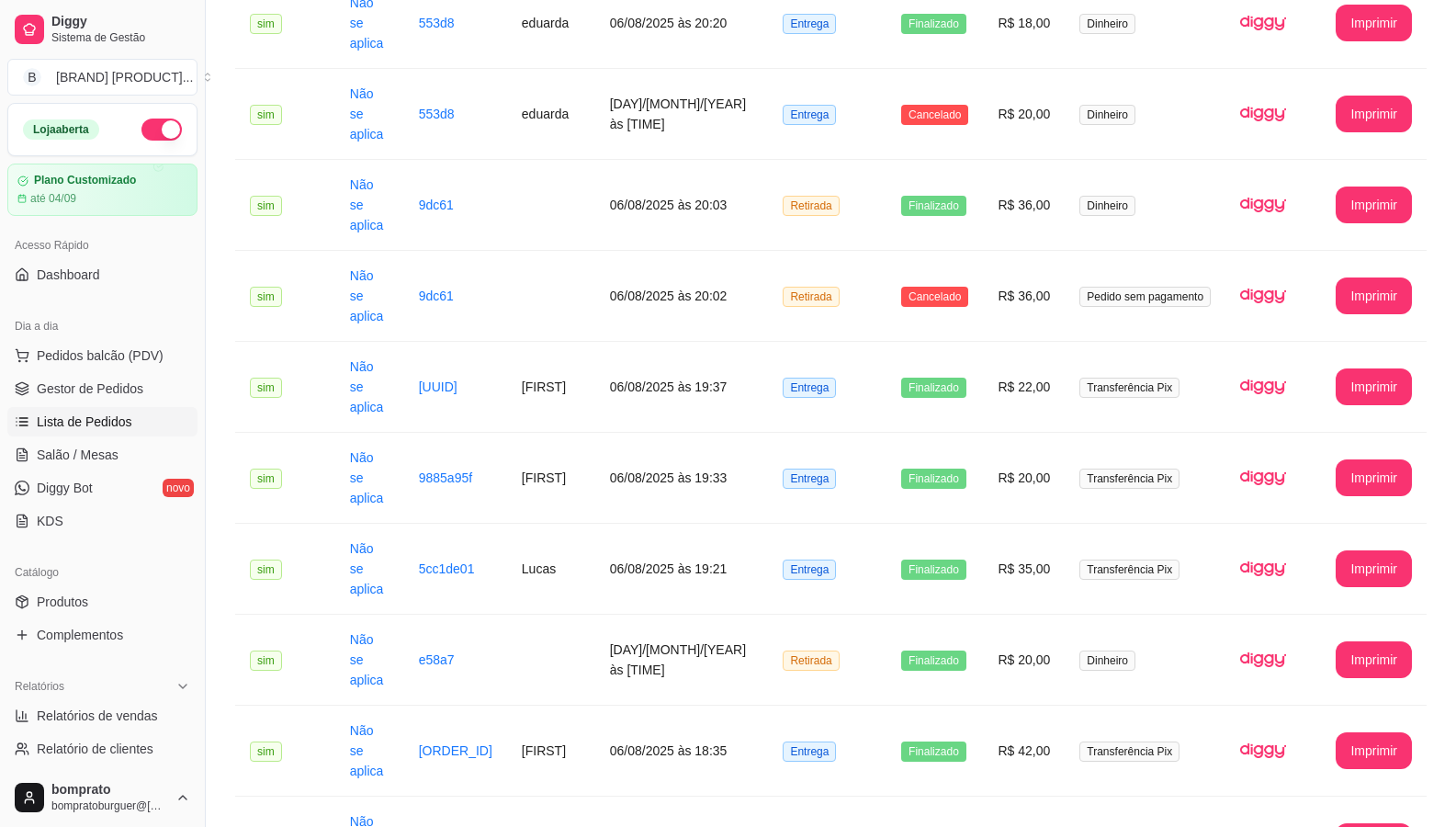 click on "R$ 24,00" at bounding box center (1023, 1024) 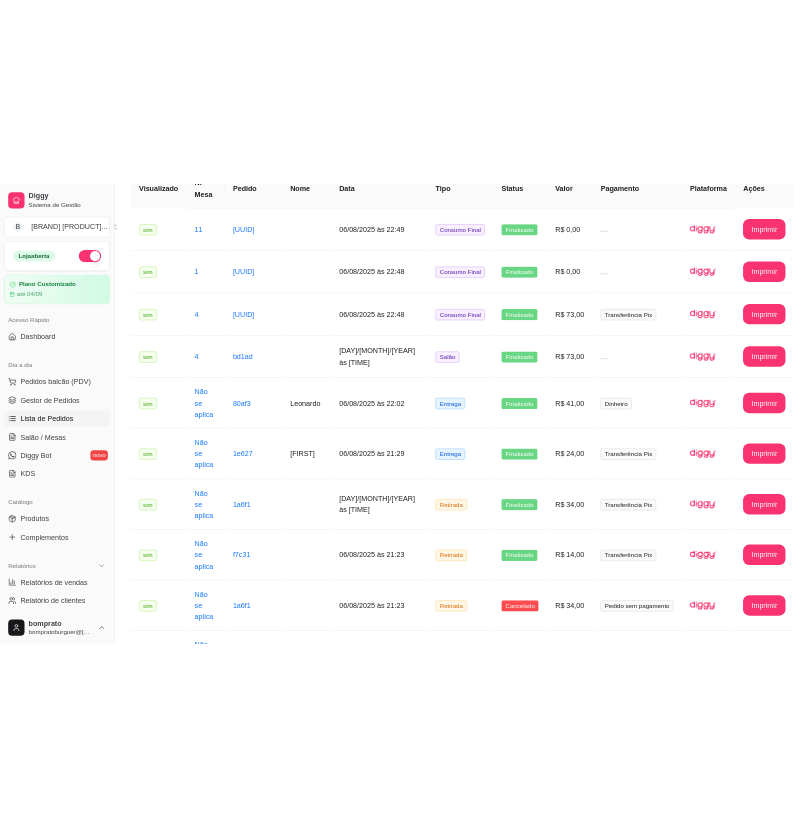 scroll, scrollTop: 0, scrollLeft: 0, axis: both 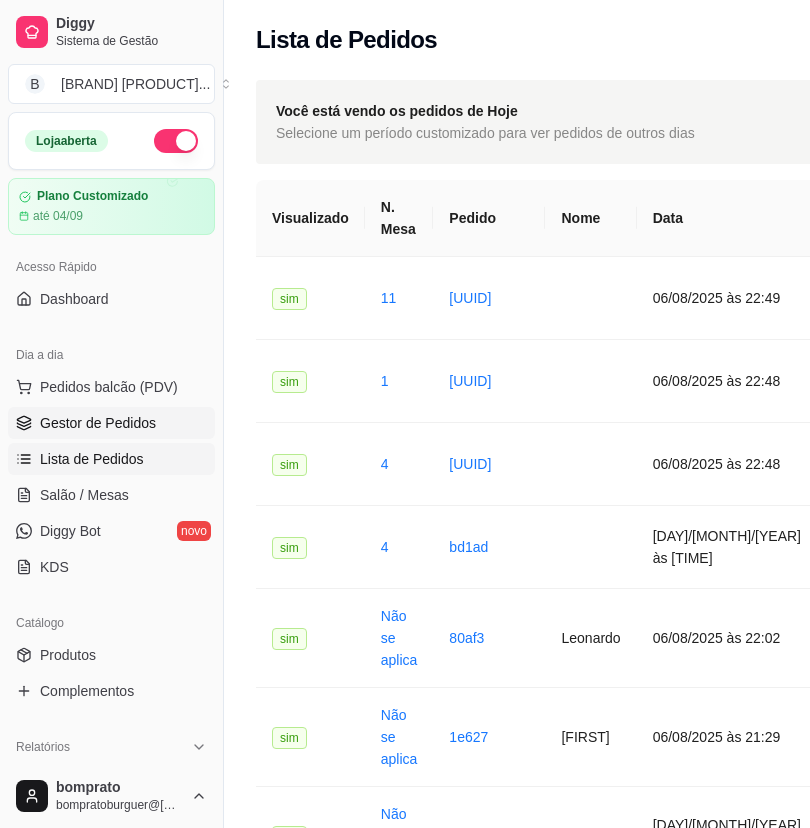 click on "Gestor de Pedidos" at bounding box center (111, 423) 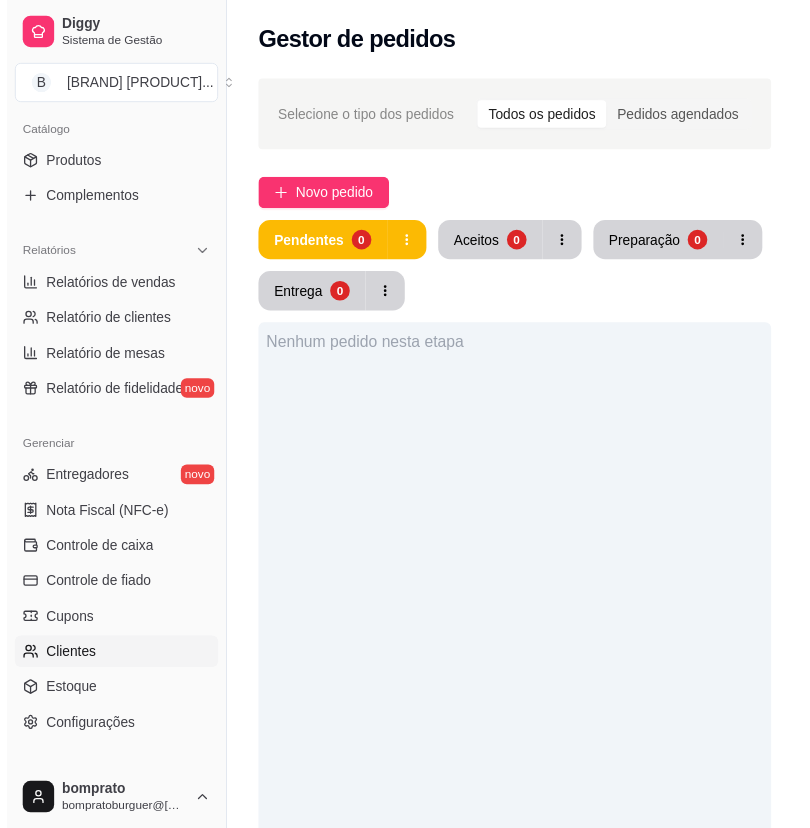 scroll, scrollTop: 500, scrollLeft: 0, axis: vertical 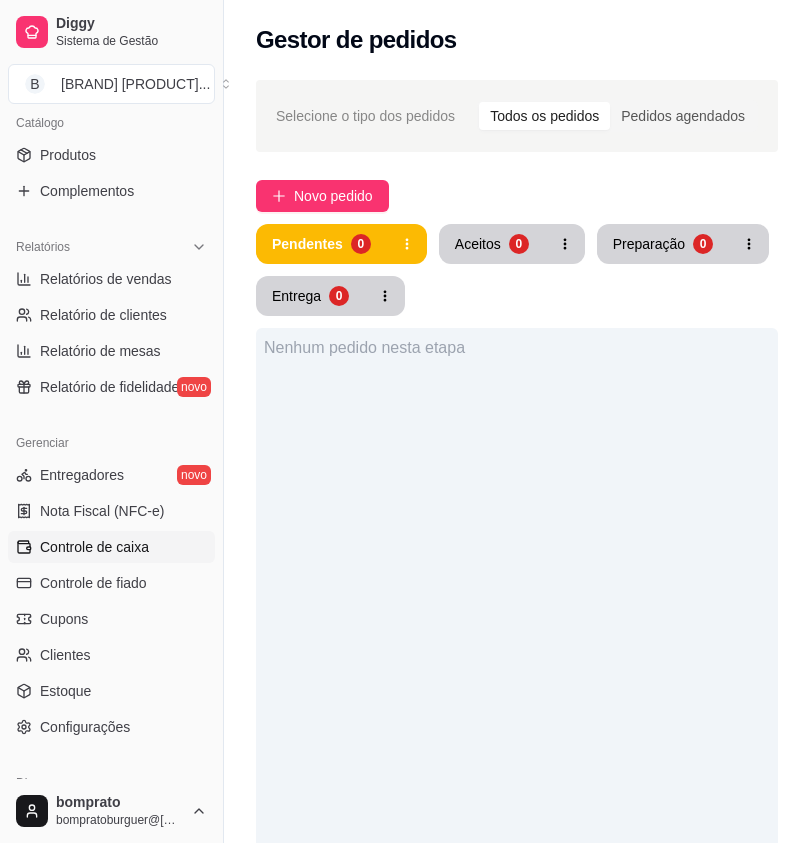 click on "Controle de caixa" at bounding box center [94, 547] 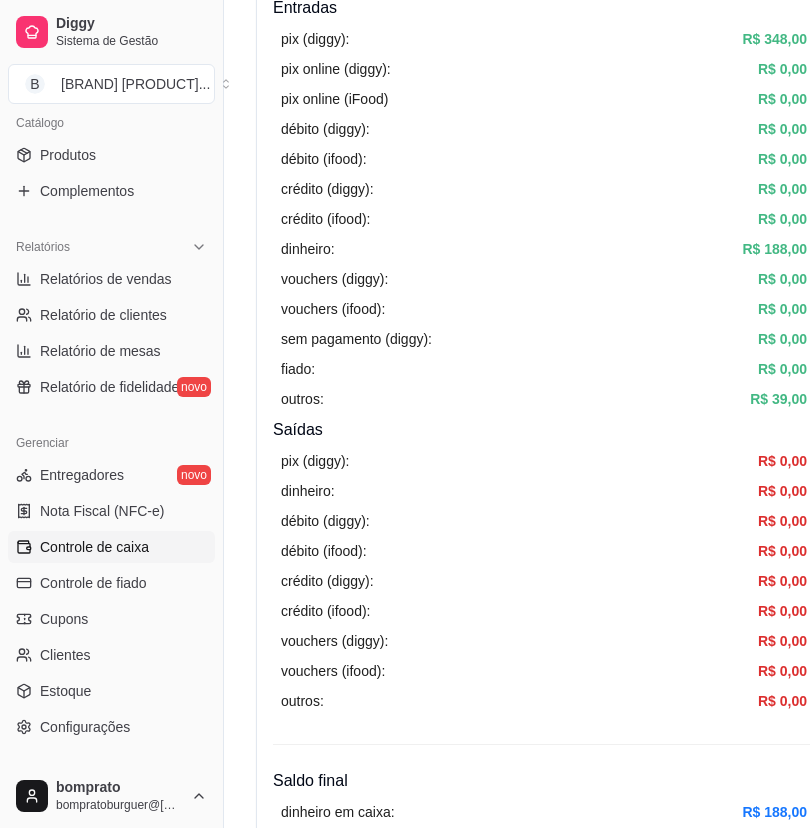 scroll, scrollTop: 0, scrollLeft: 0, axis: both 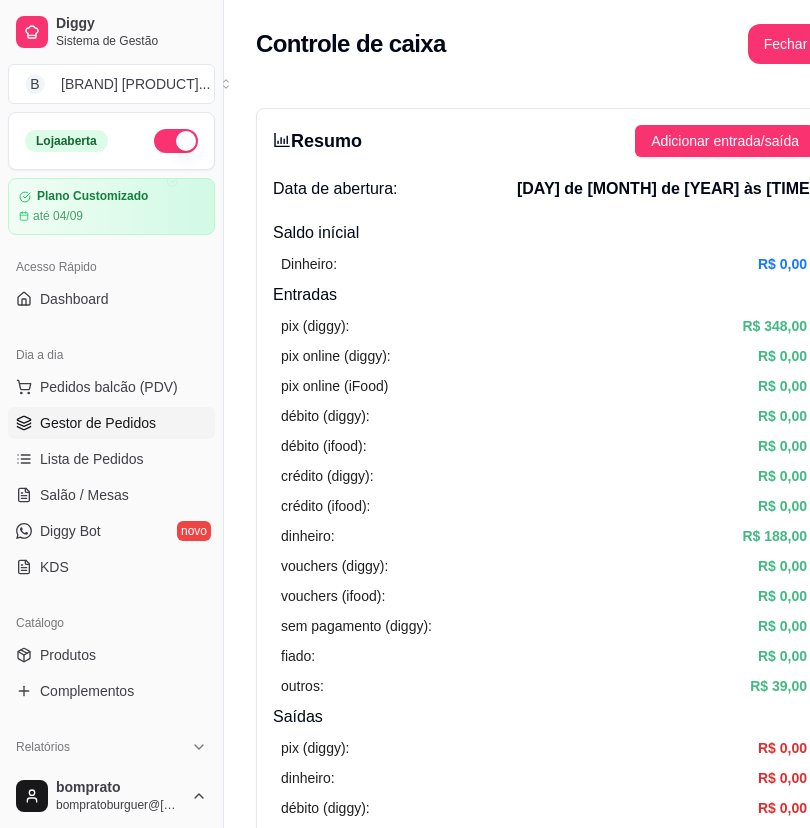 click on "Gestor de Pedidos" at bounding box center [111, 423] 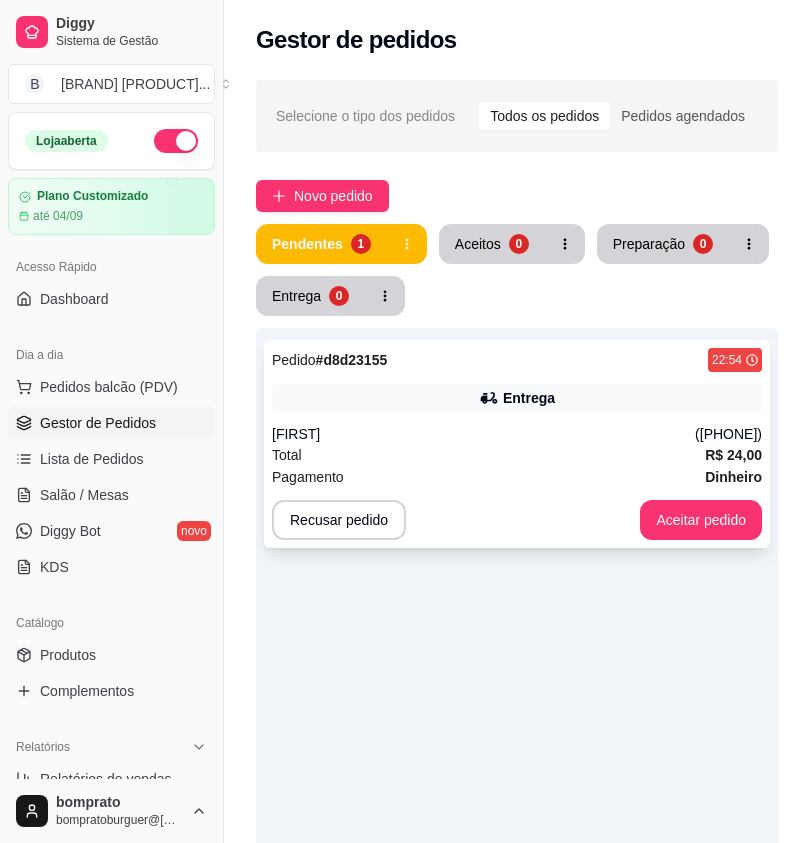 click on "Total R$ 24,00" at bounding box center (517, 455) 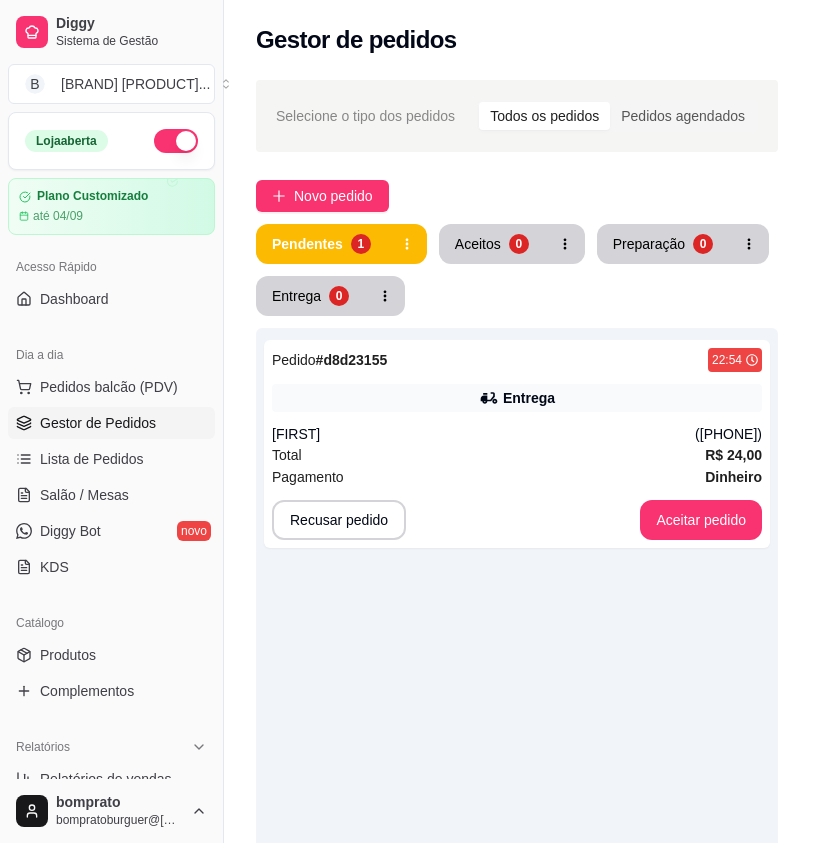 scroll, scrollTop: 258, scrollLeft: 0, axis: vertical 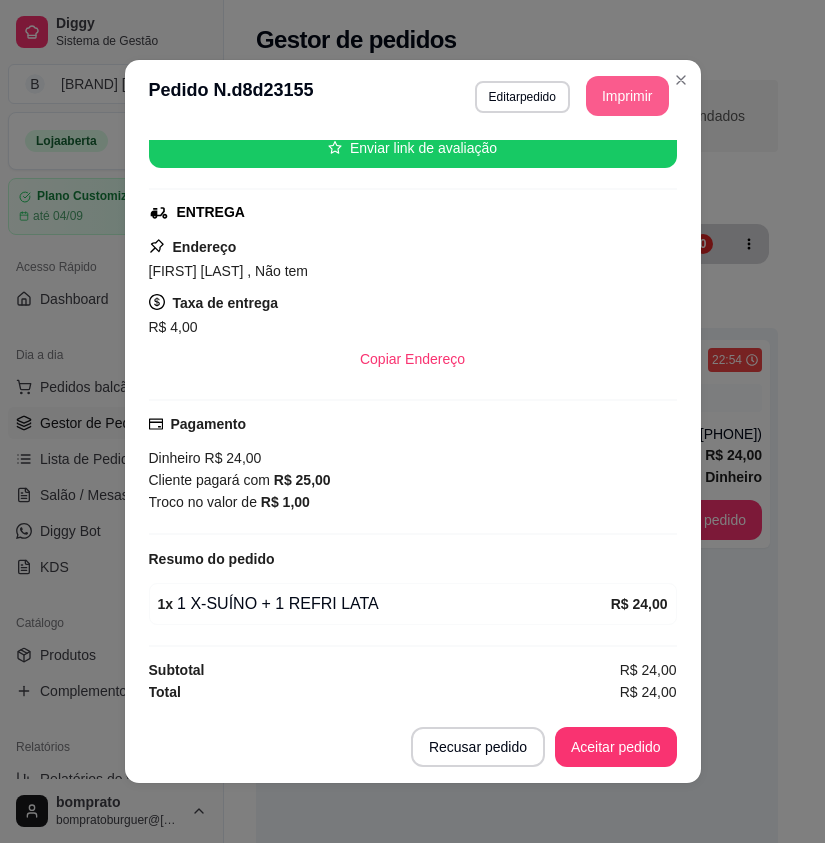 click on "Imprimir" at bounding box center [627, 96] 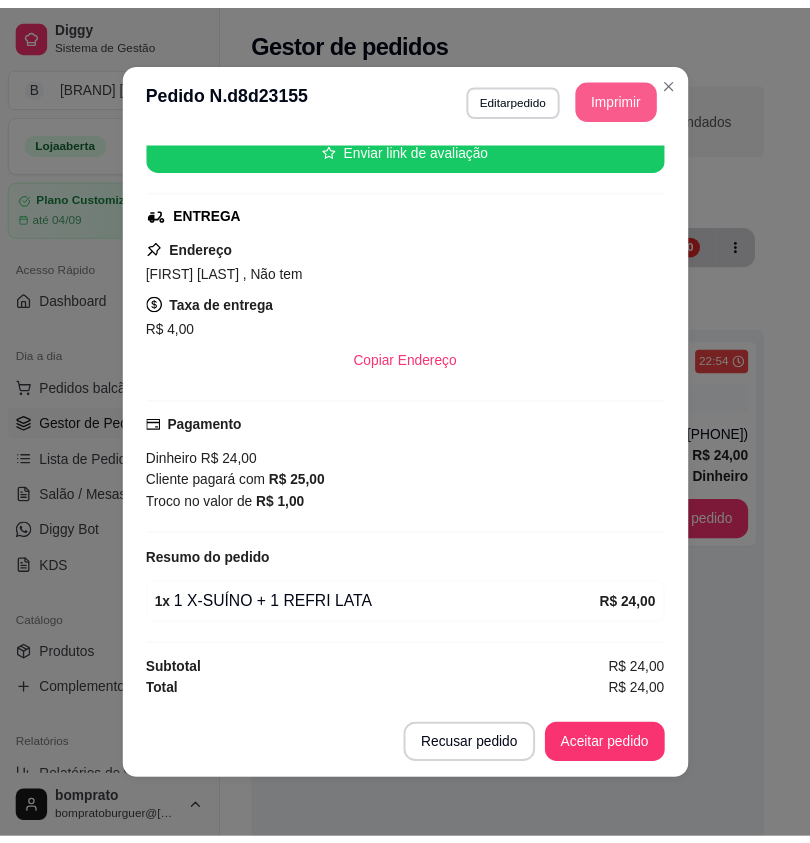 scroll, scrollTop: 0, scrollLeft: 0, axis: both 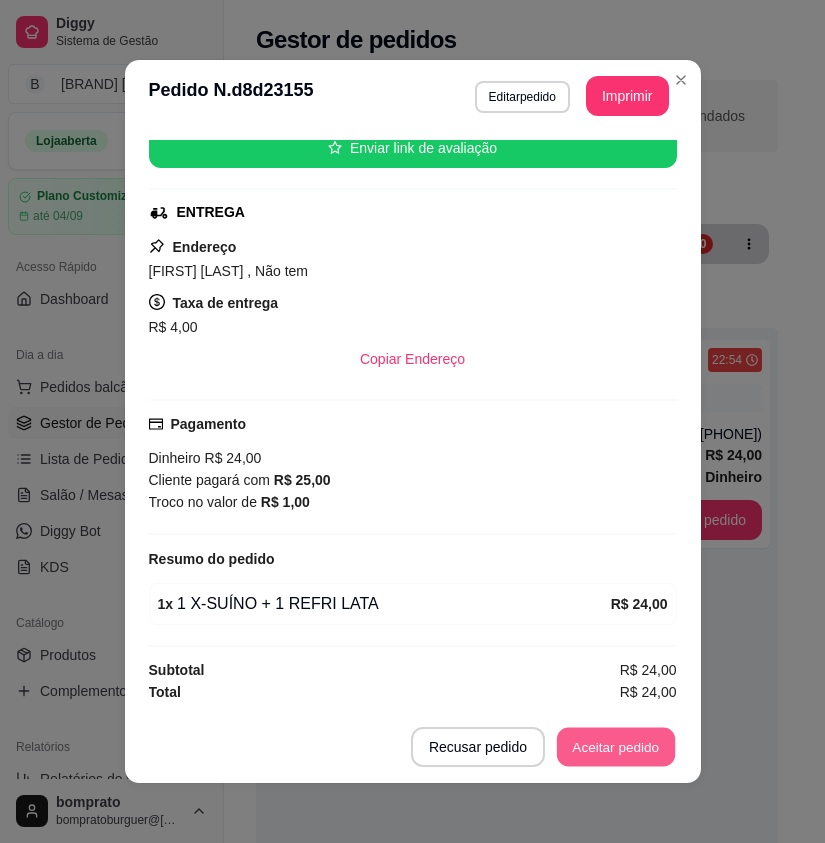click on "Aceitar pedido" at bounding box center (616, 747) 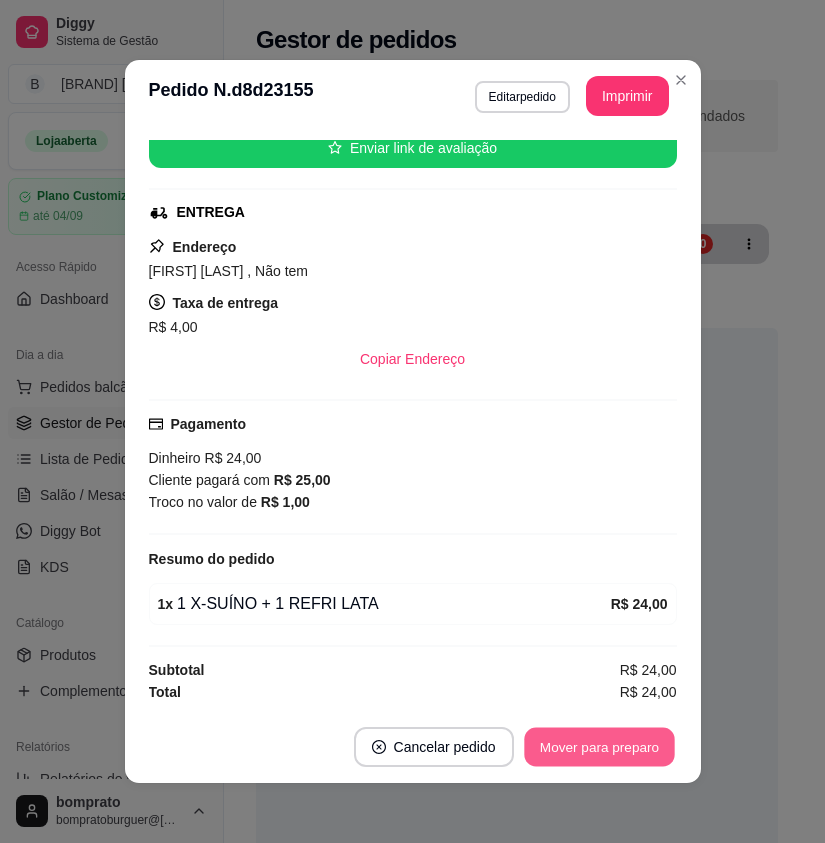 click on "Mover para preparo" at bounding box center [599, 747] 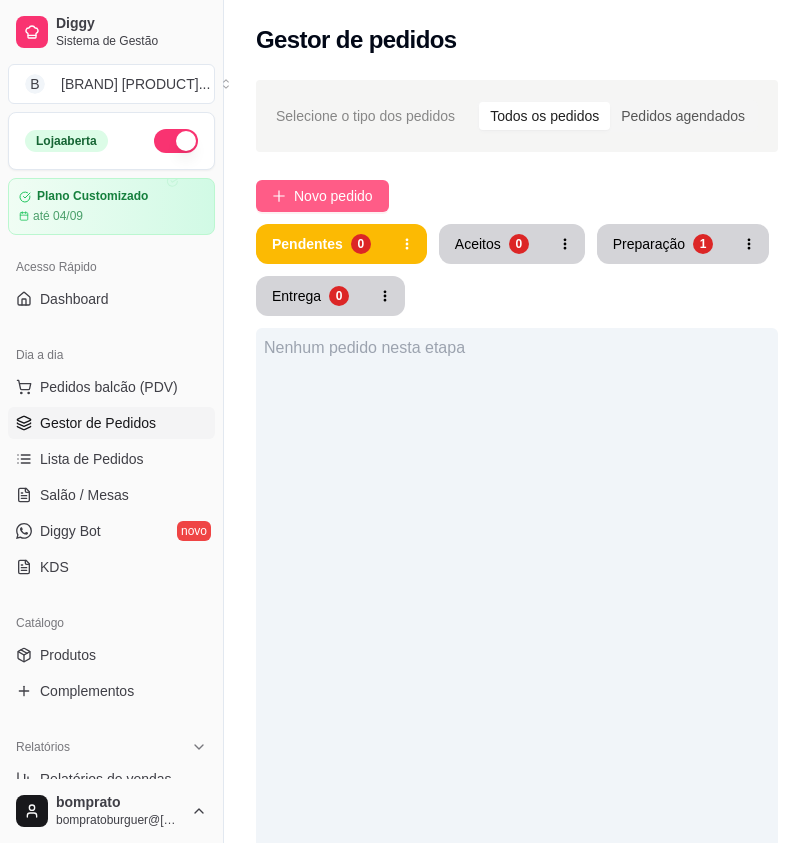 click on "Novo pedido" at bounding box center (333, 196) 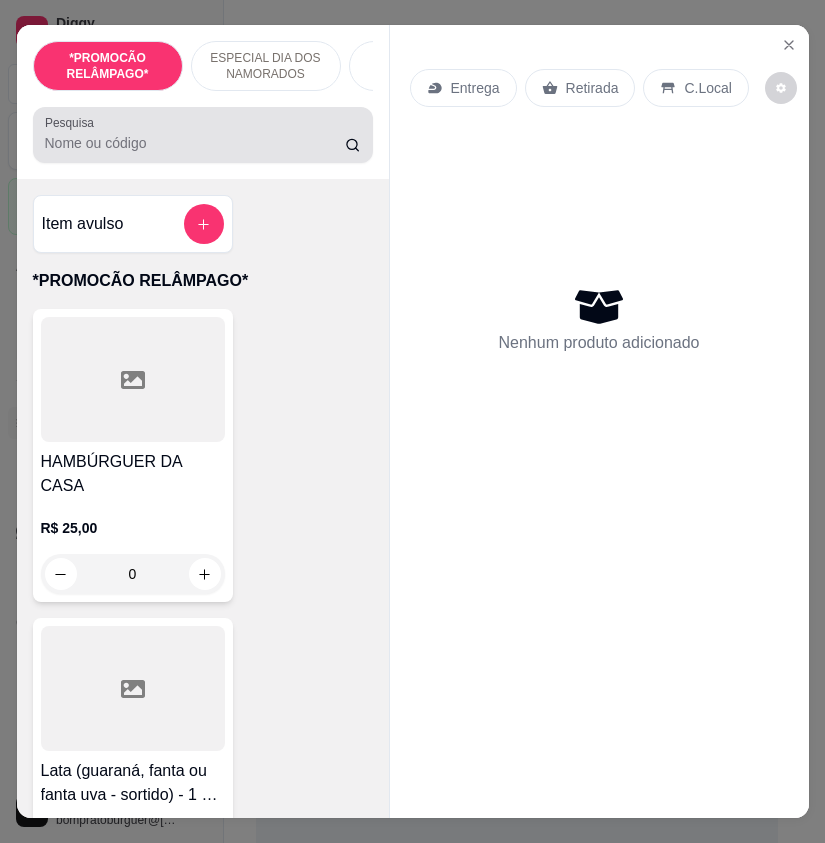click on "Pesquisa" at bounding box center (195, 143) 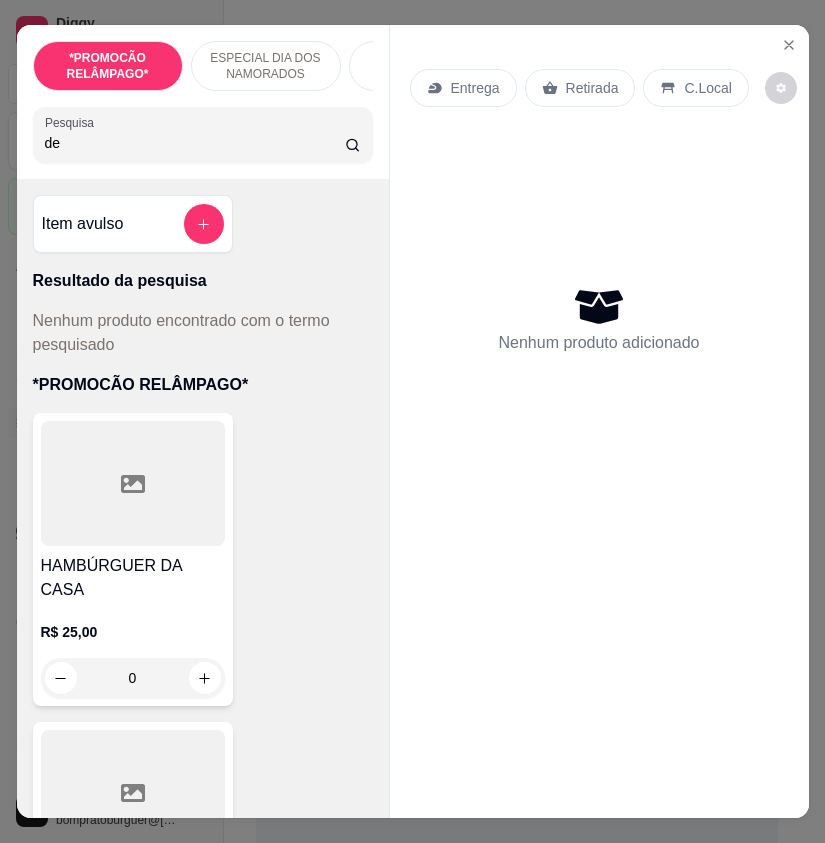type on "d" 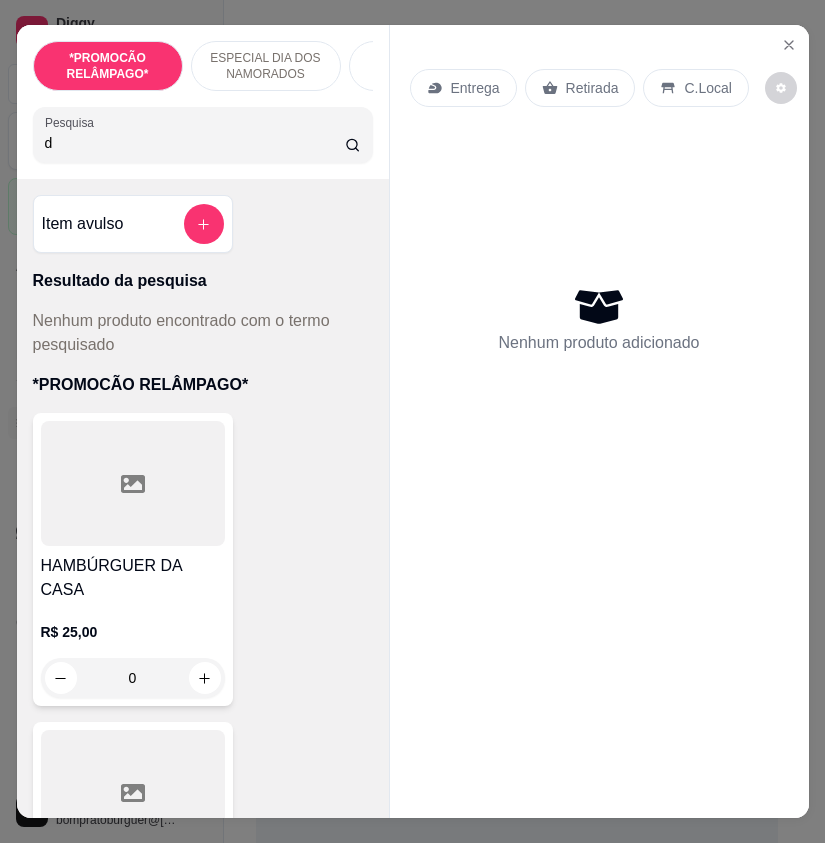 type 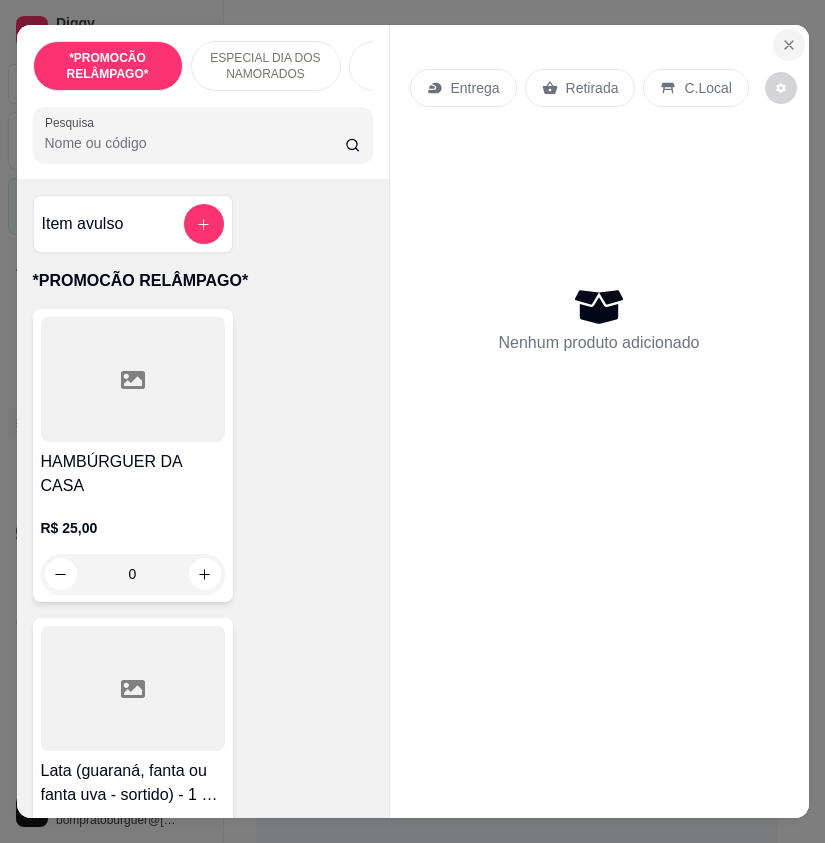 click at bounding box center (789, 45) 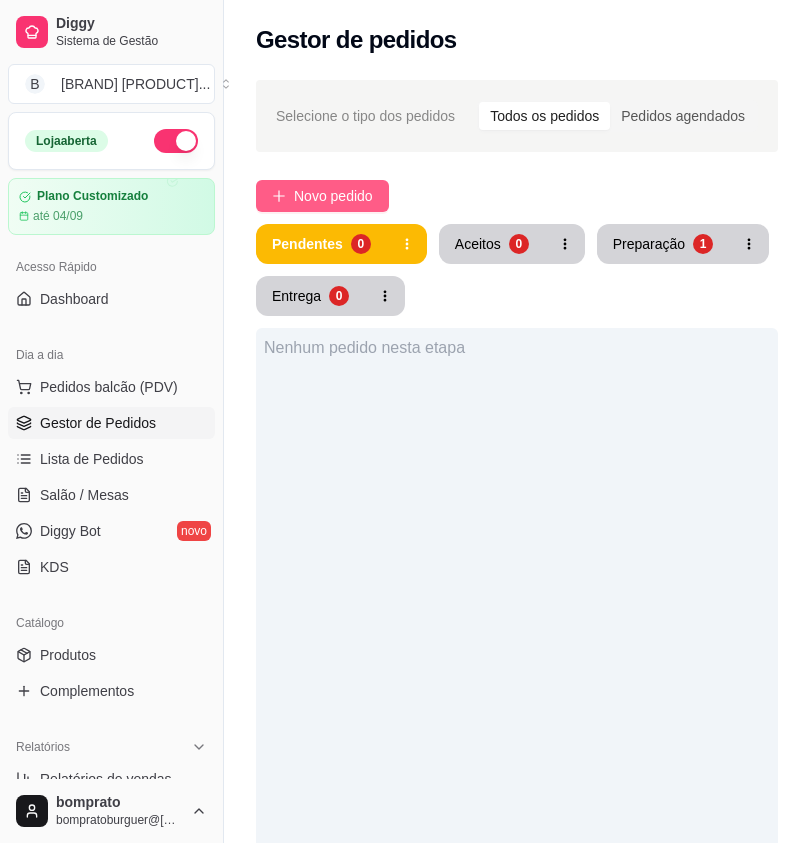 click on "Novo pedido" at bounding box center [333, 196] 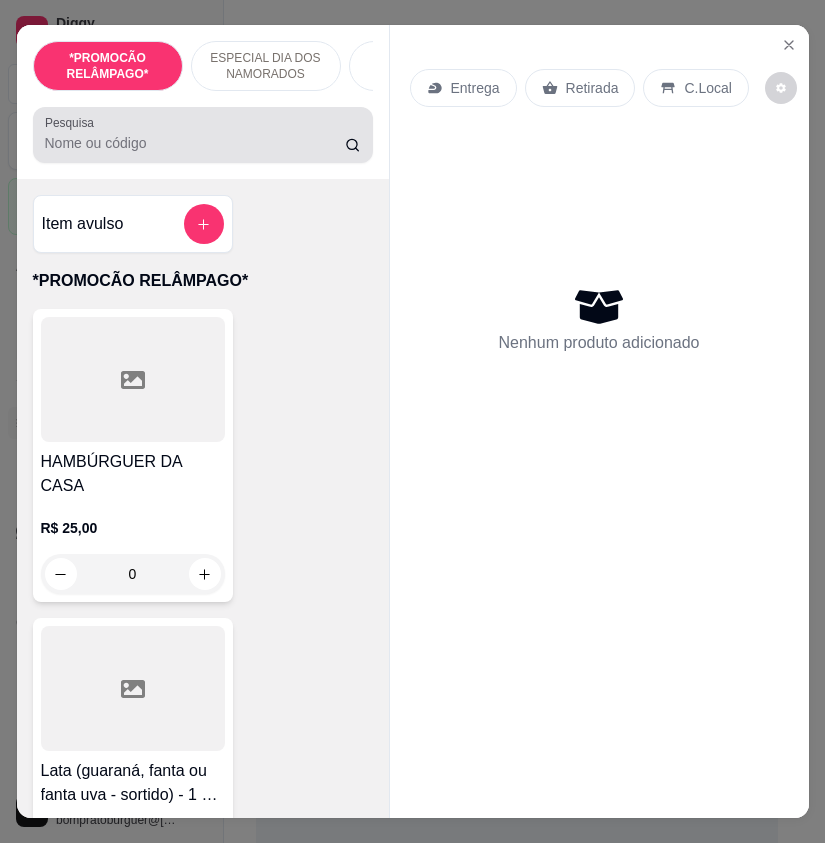 click on "Pesquisa" at bounding box center (195, 143) 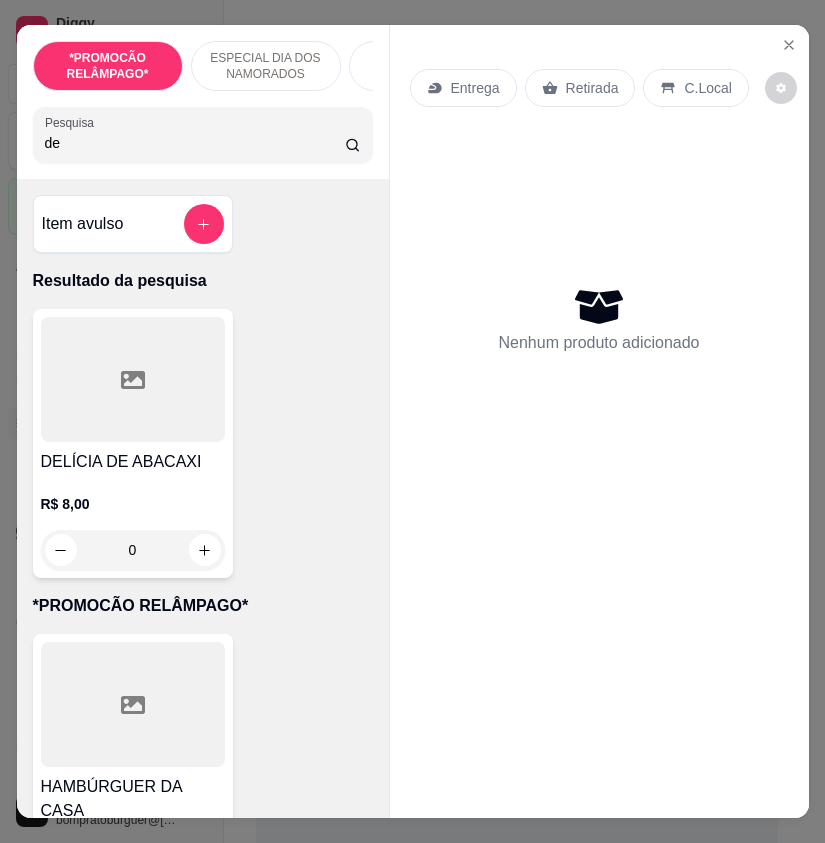 type on "d" 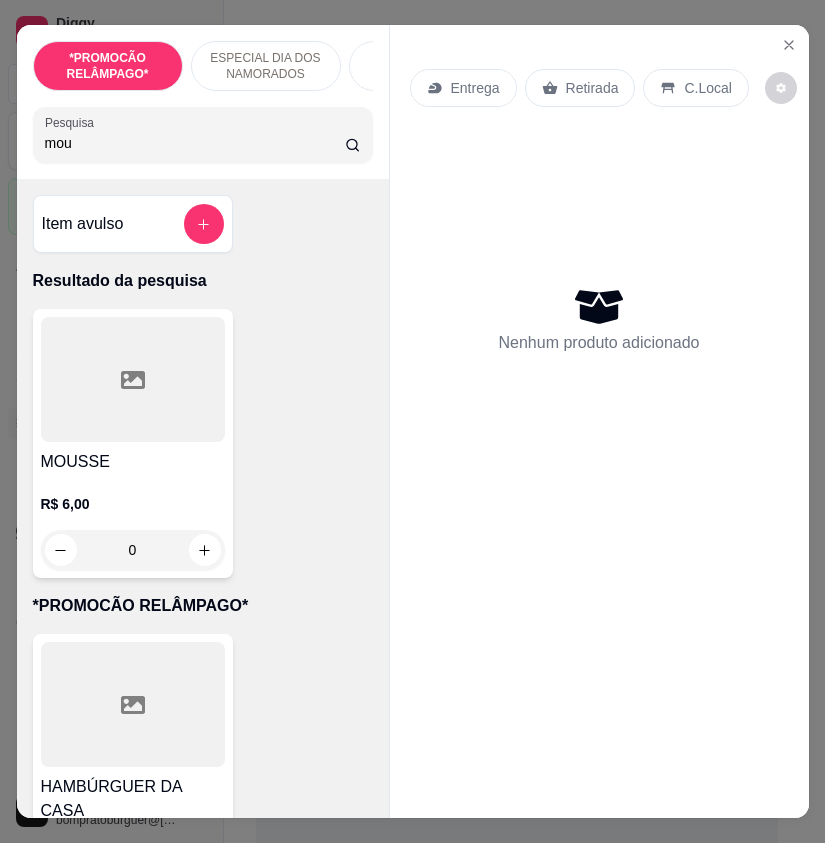type on "mou" 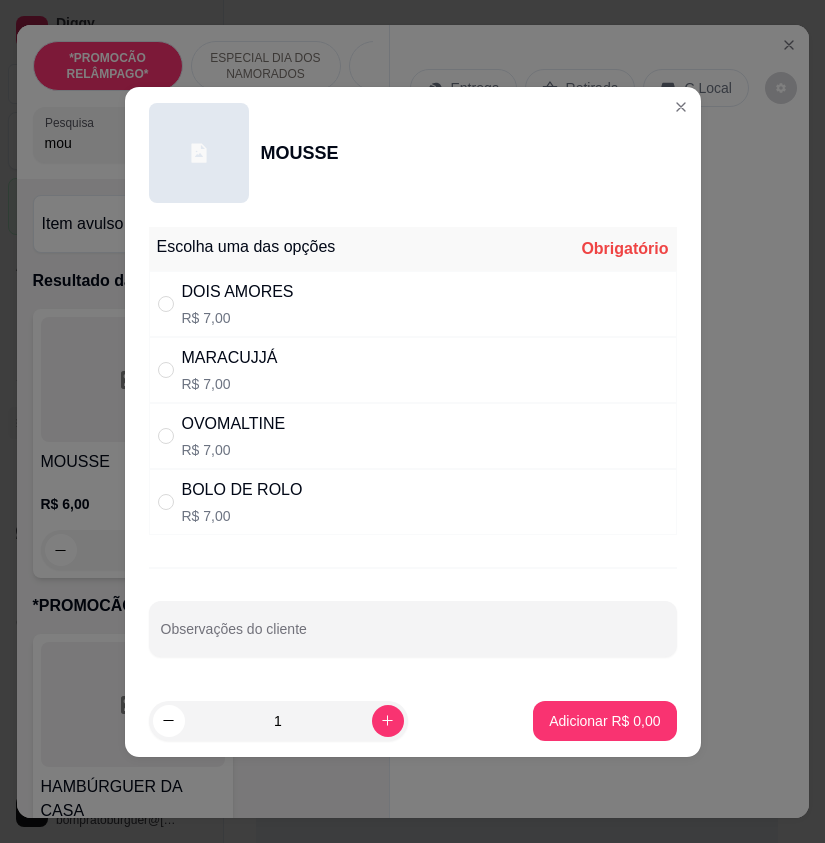 click on "BOLO DE ROLO R$ 7,00" at bounding box center [413, 502] 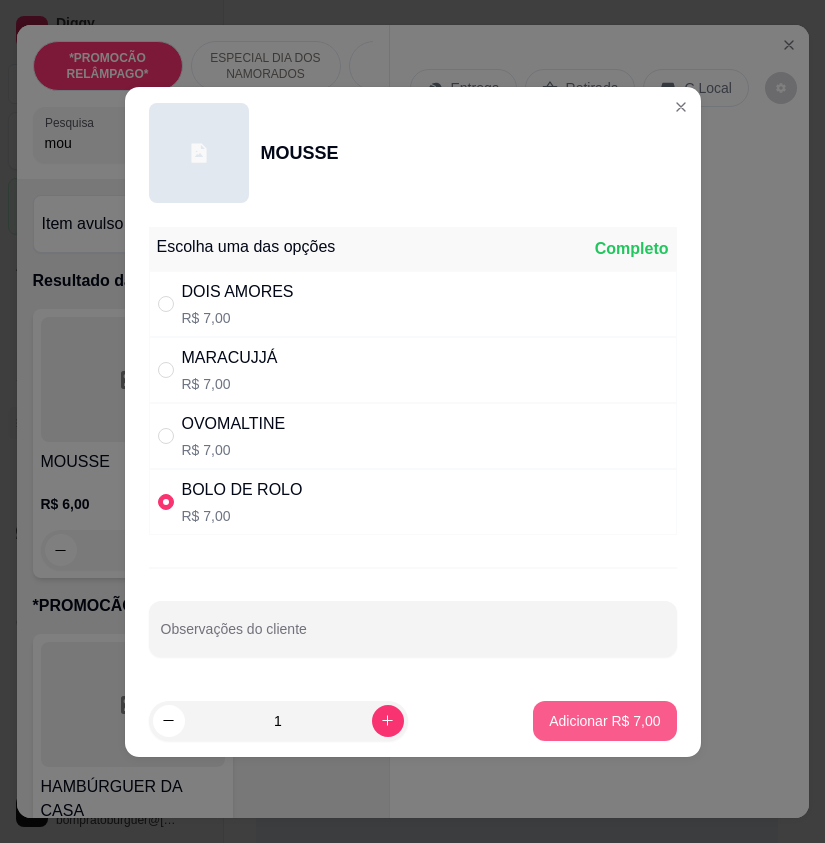 click on "Adicionar   R$ 7,00" at bounding box center (604, 721) 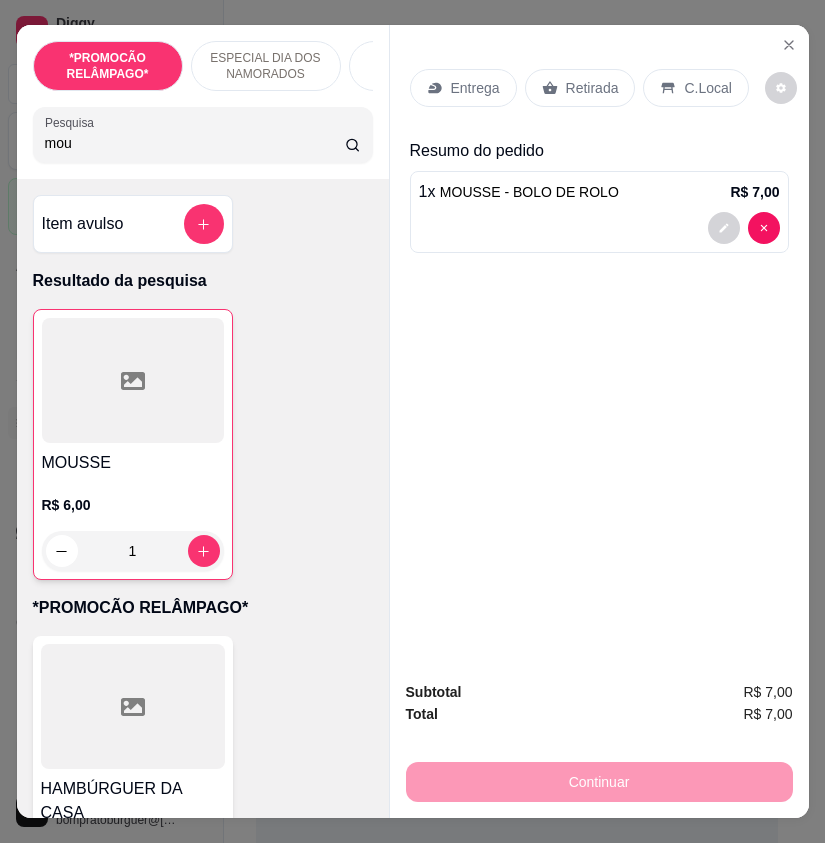 click on "Retirada" at bounding box center (592, 88) 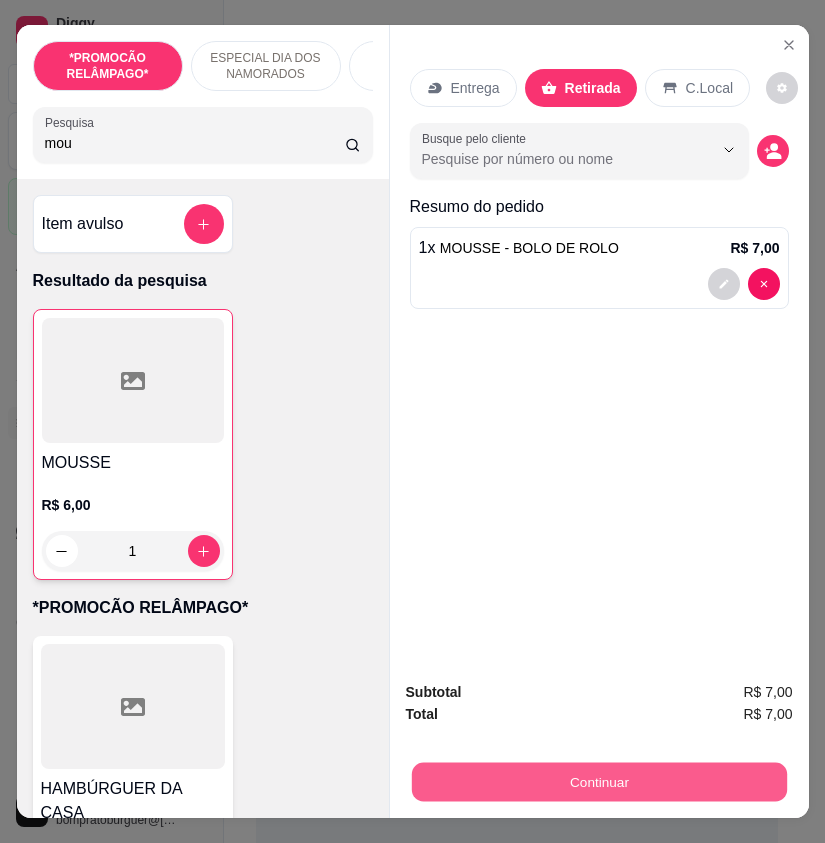 click on "Continuar" at bounding box center [598, 781] 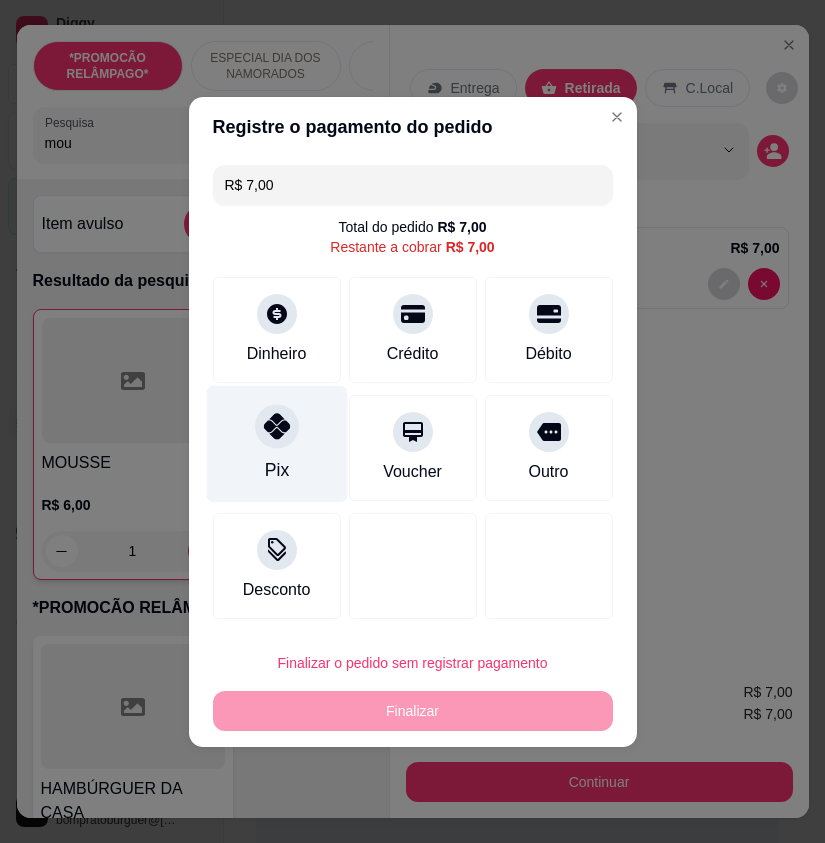 click on "Pix" at bounding box center [276, 443] 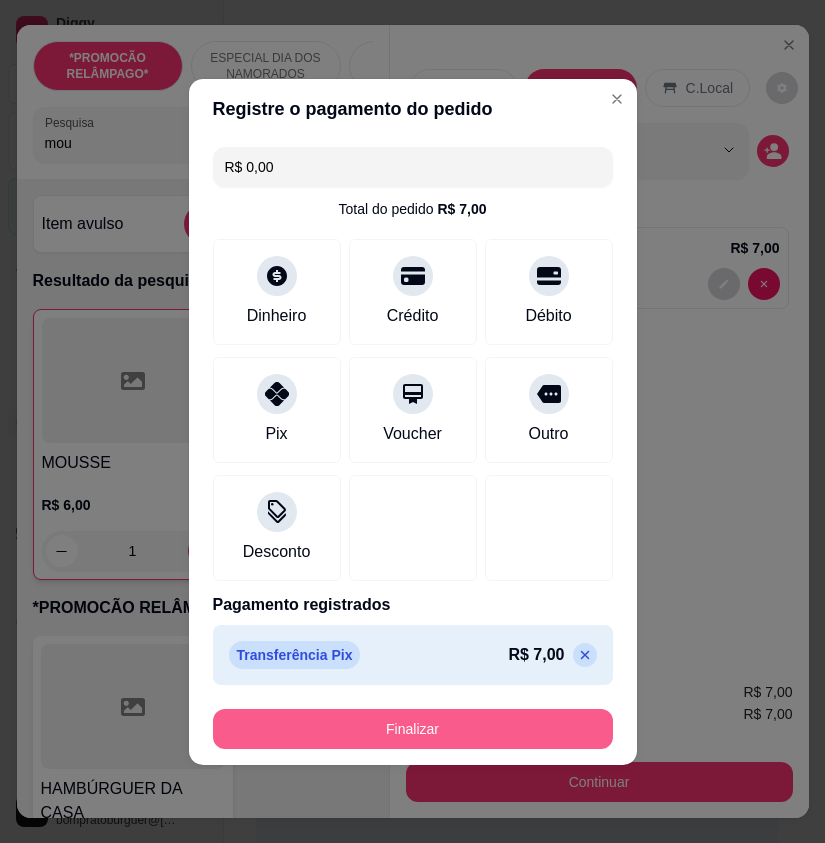 click on "Finalizar" at bounding box center [413, 729] 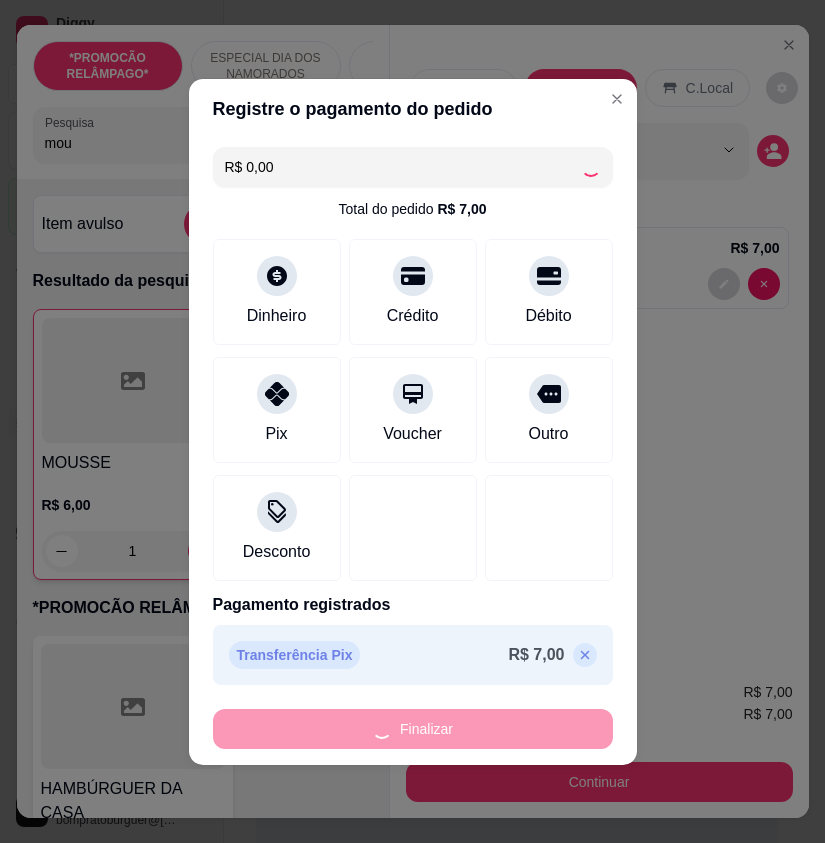 type on "0" 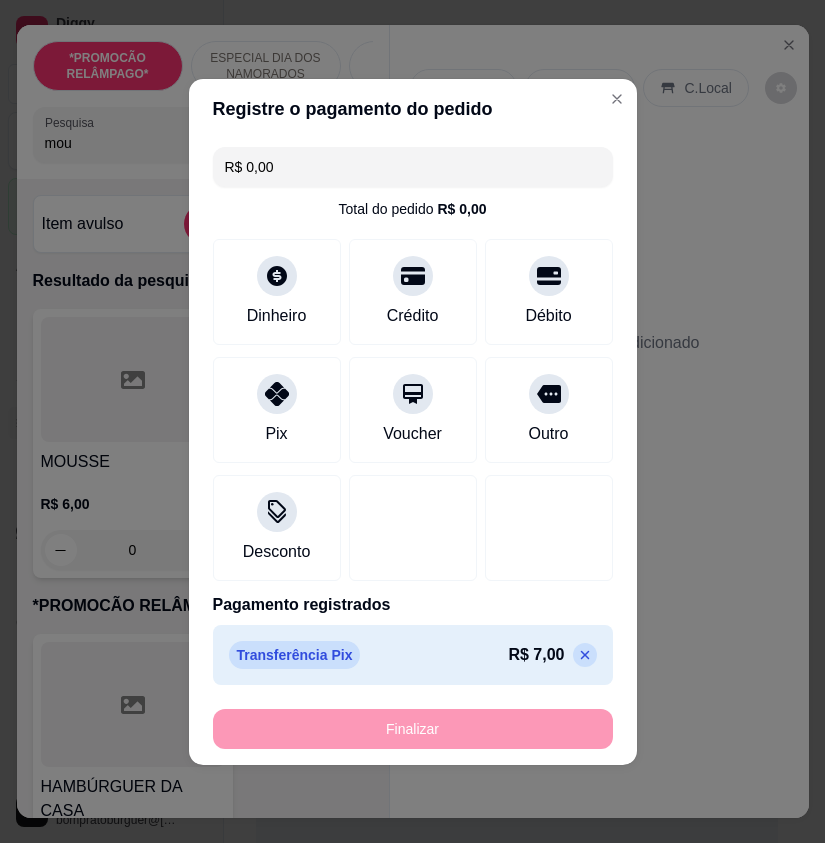 type on "-R$ 7,00" 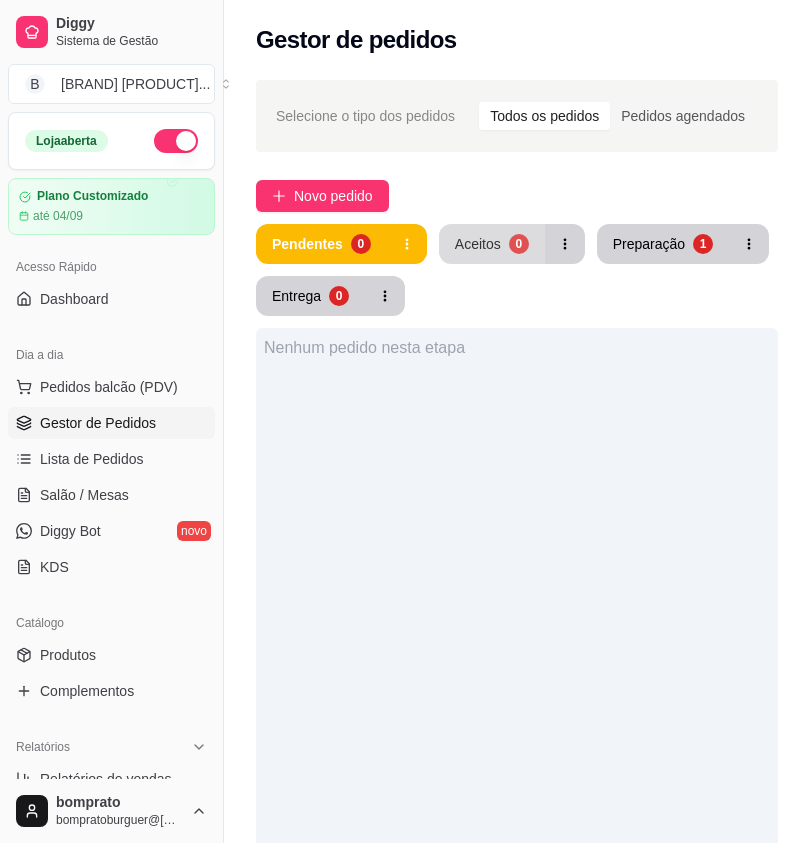 click on "Aceitos" at bounding box center (478, 244) 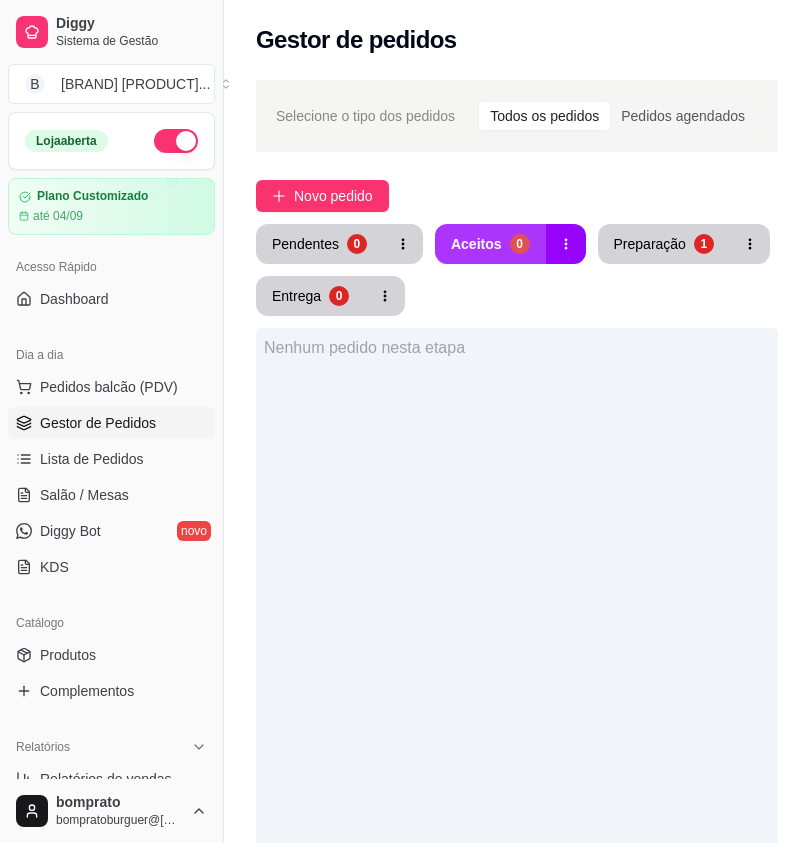type 